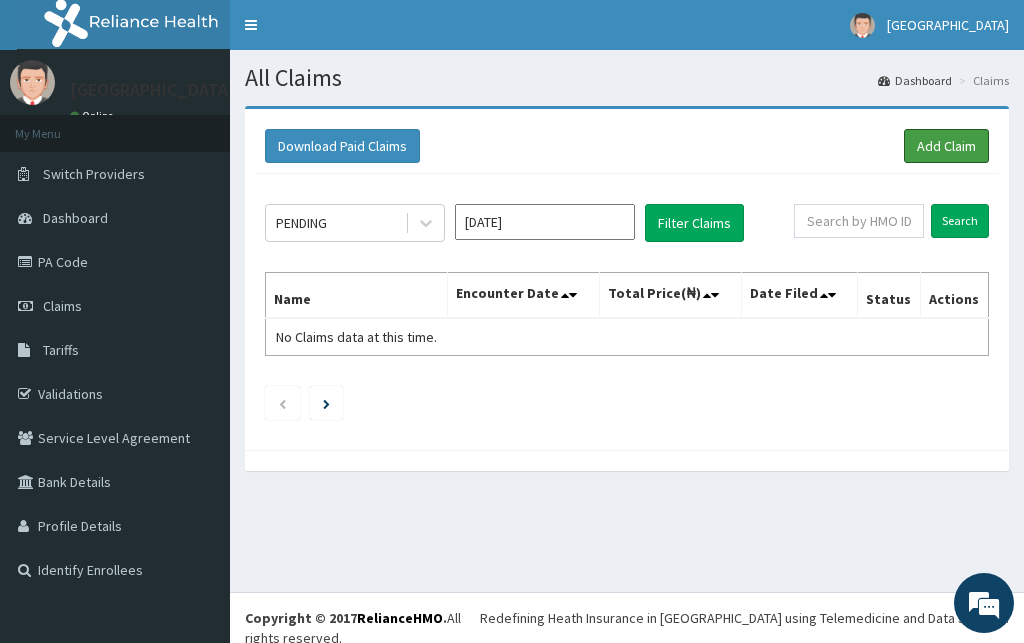 scroll, scrollTop: 0, scrollLeft: 0, axis: both 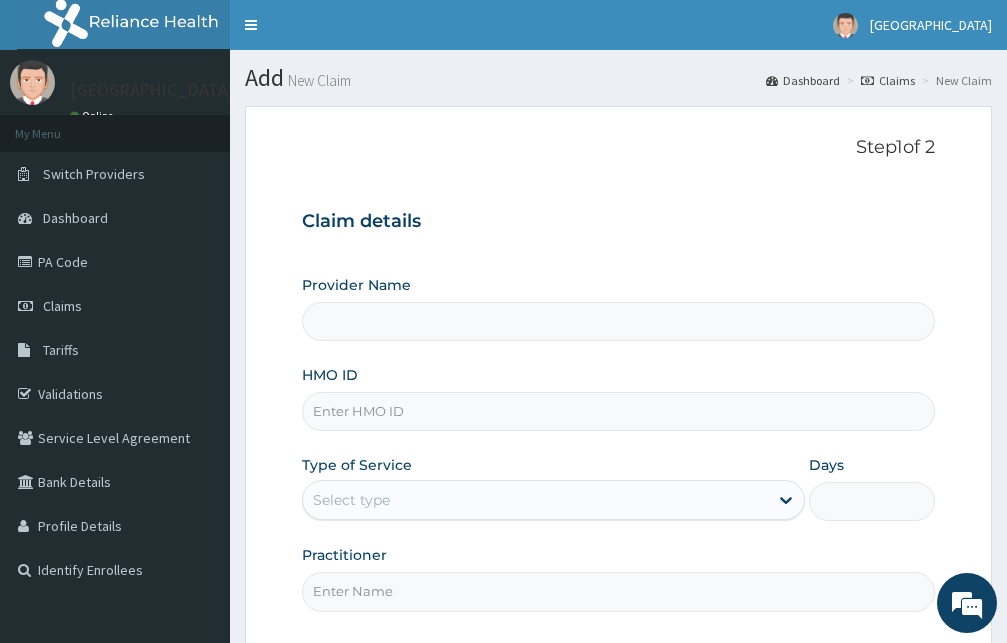 type on "[GEOGRAPHIC_DATA]" 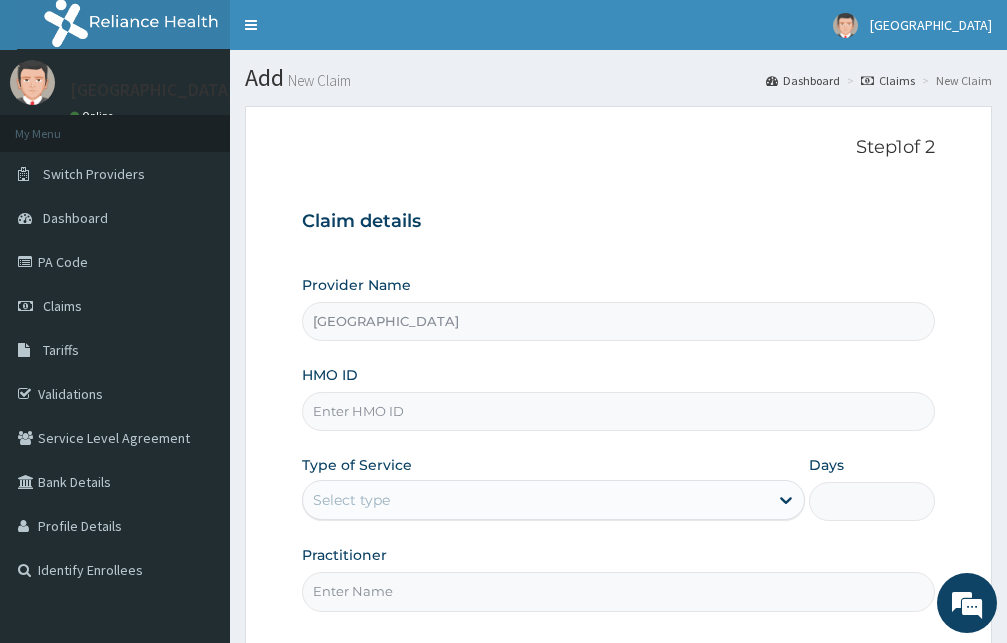 scroll, scrollTop: 0, scrollLeft: 0, axis: both 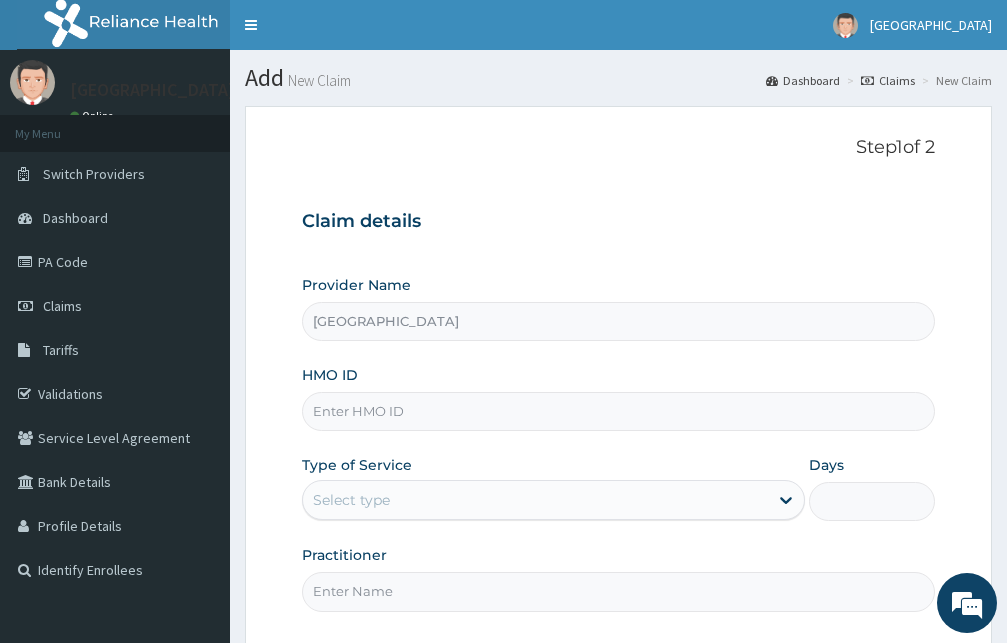 click on "HMO ID" at bounding box center [618, 411] 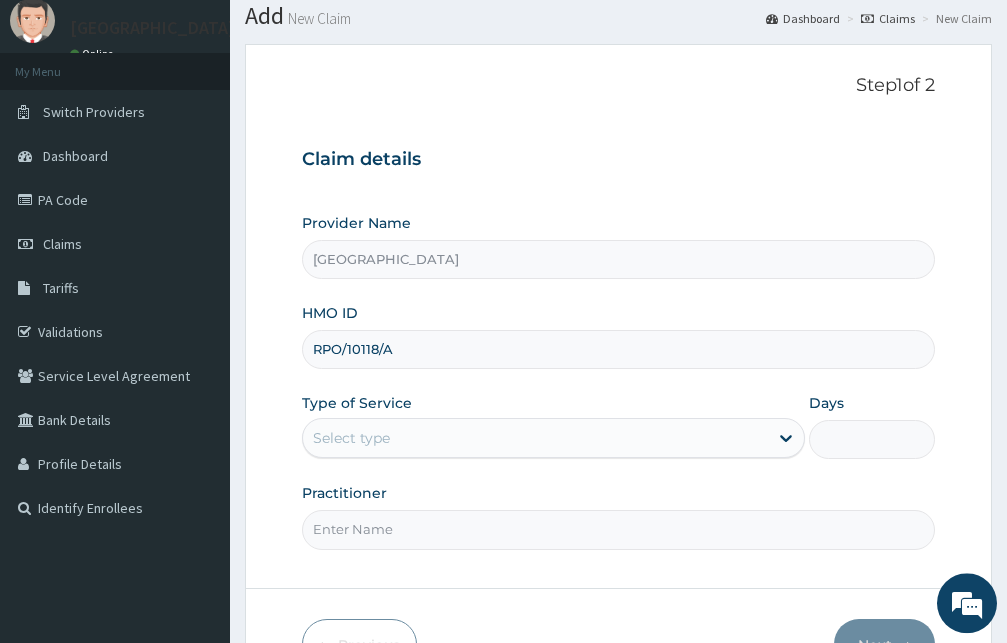 scroll, scrollTop: 102, scrollLeft: 0, axis: vertical 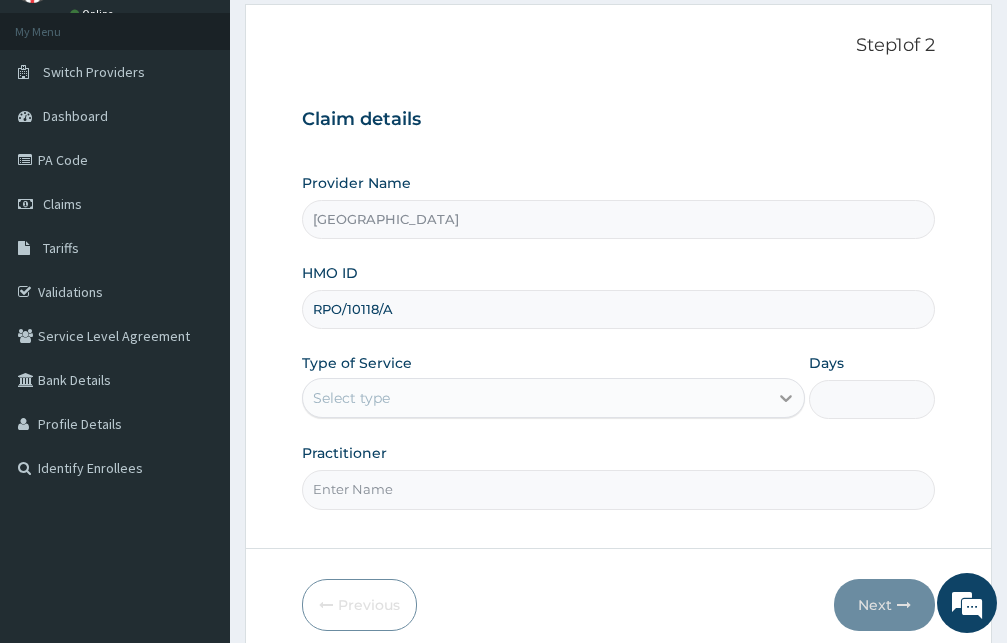 type on "RPO/10118/A" 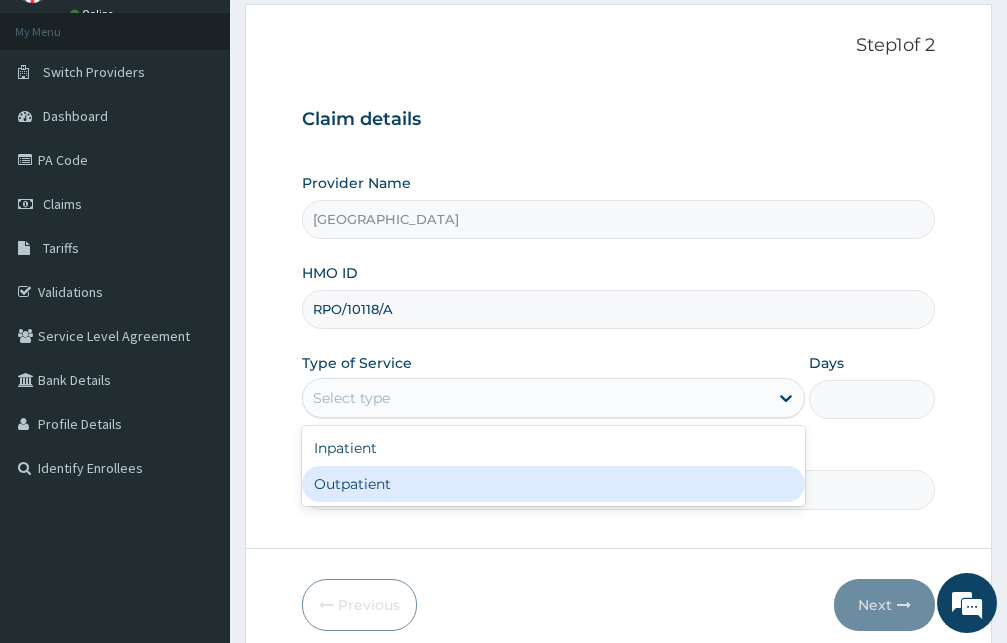 click on "Outpatient" at bounding box center (553, 484) 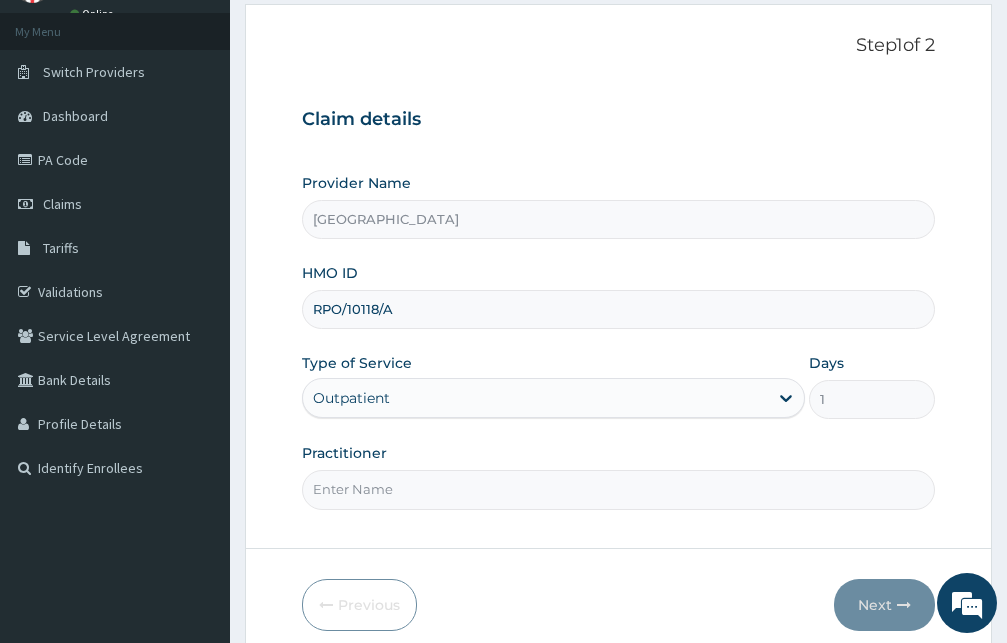 click on "Practitioner" at bounding box center (618, 489) 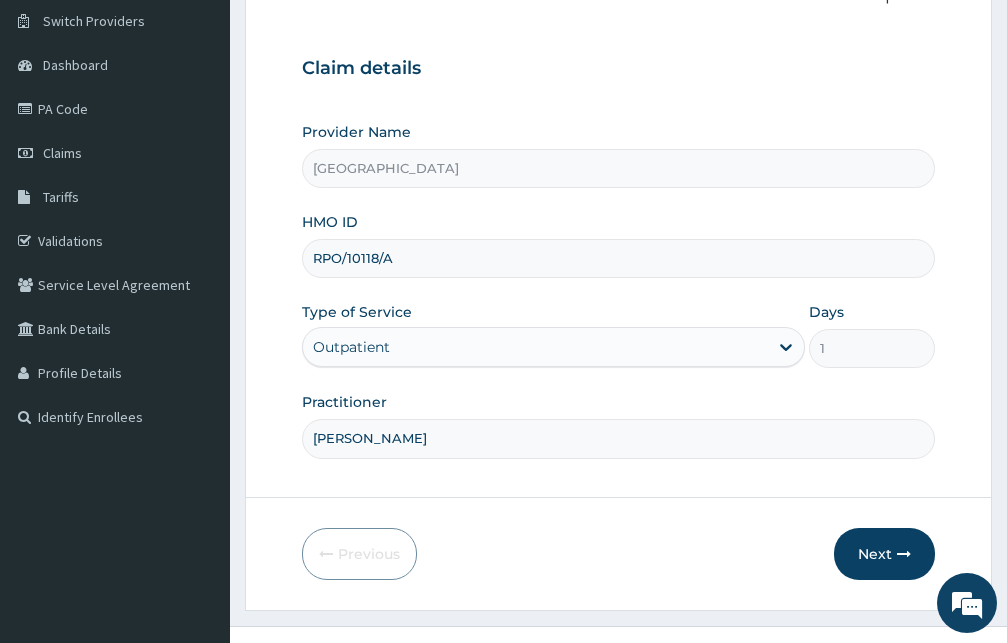 scroll, scrollTop: 187, scrollLeft: 0, axis: vertical 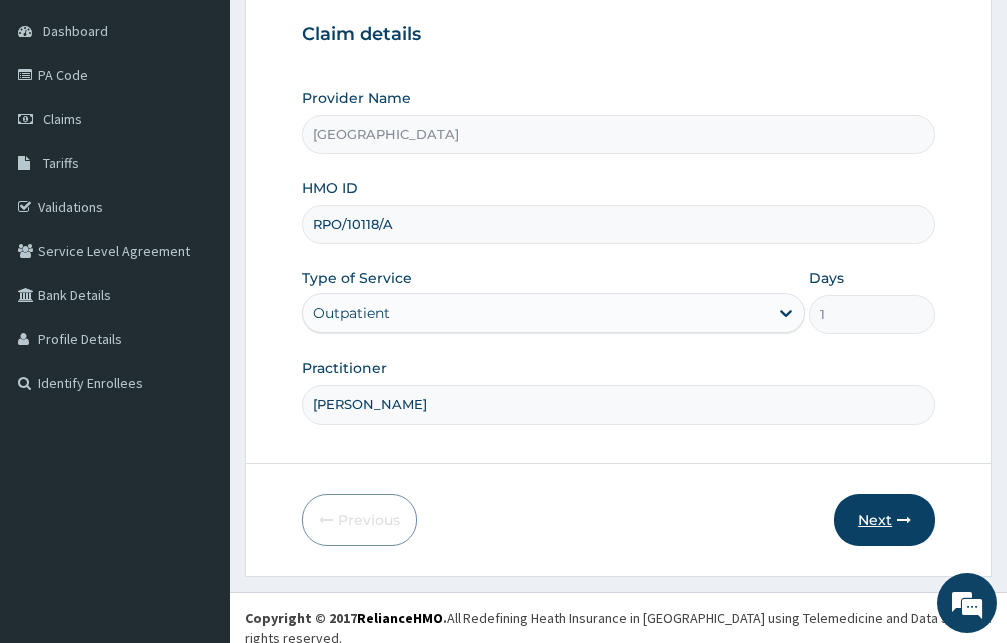 type on "Dr Tolu" 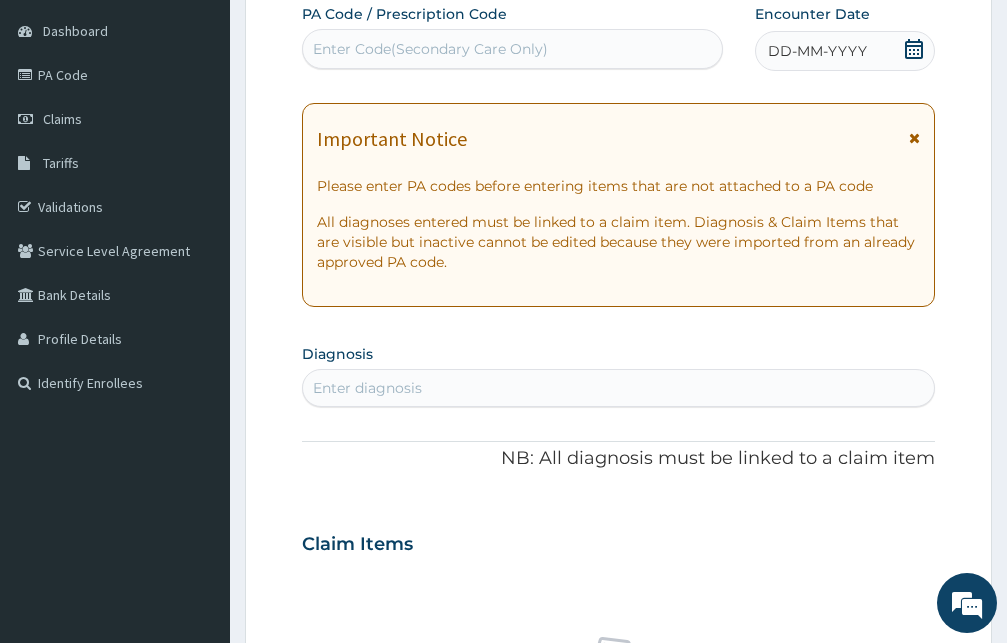 click at bounding box center [914, 144] 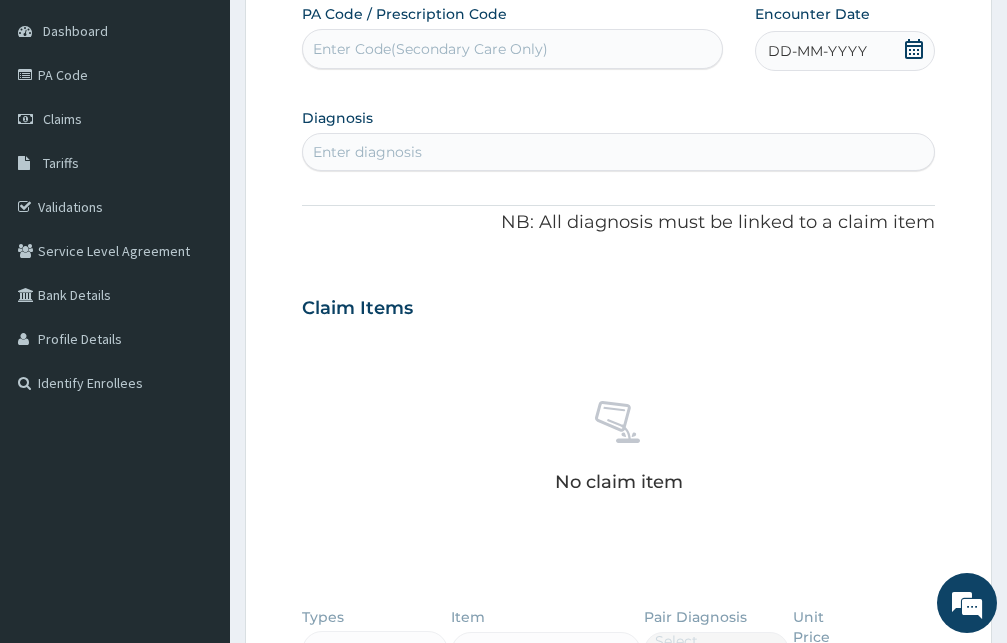 click on "Enter Code(Secondary Care Only)" at bounding box center [430, 49] 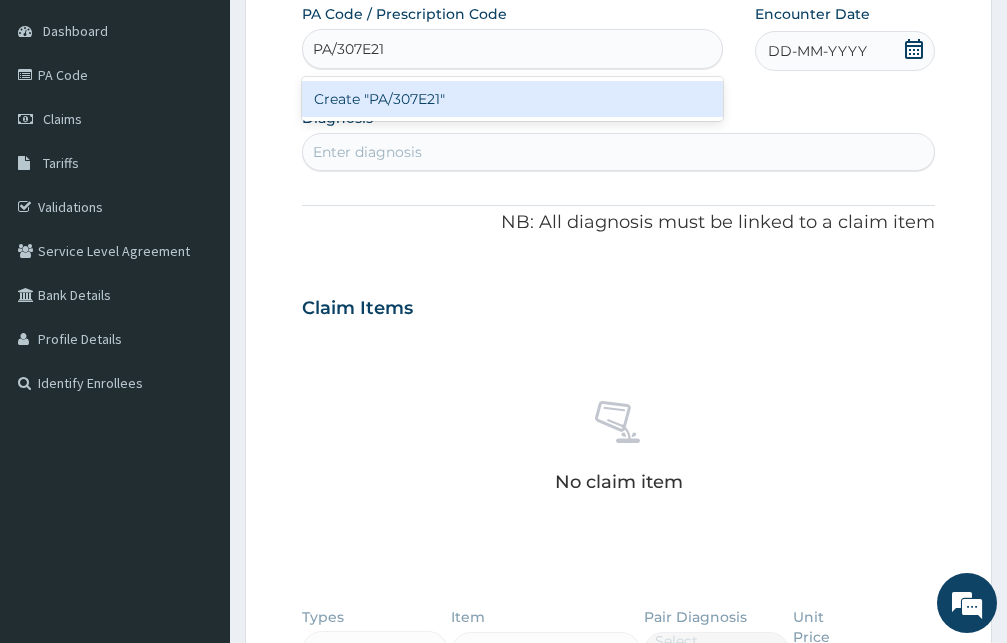 click on "Create "PA/307E21"" at bounding box center (512, 99) 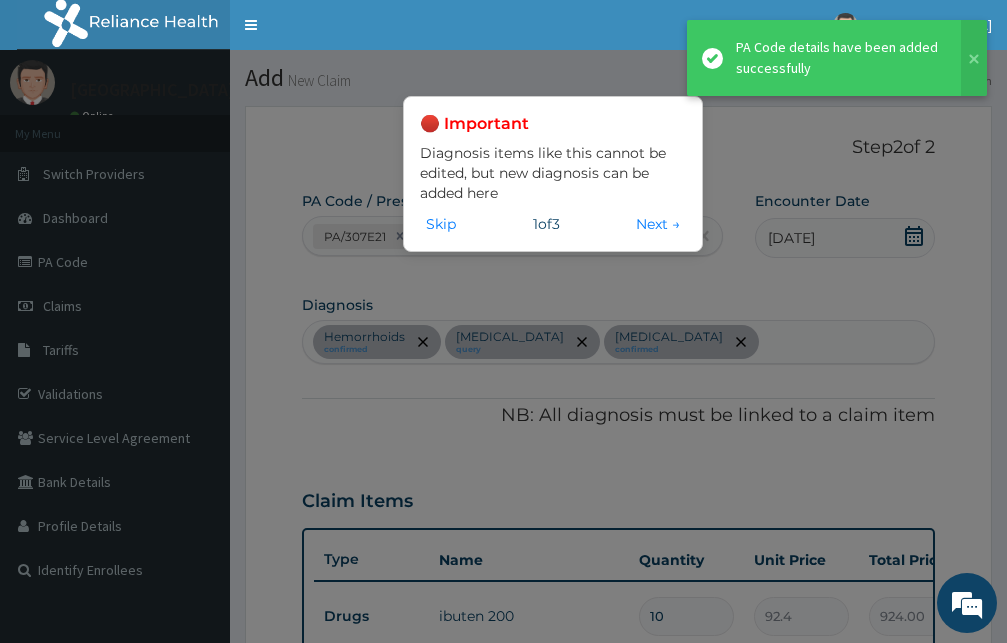 scroll, scrollTop: 645, scrollLeft: 0, axis: vertical 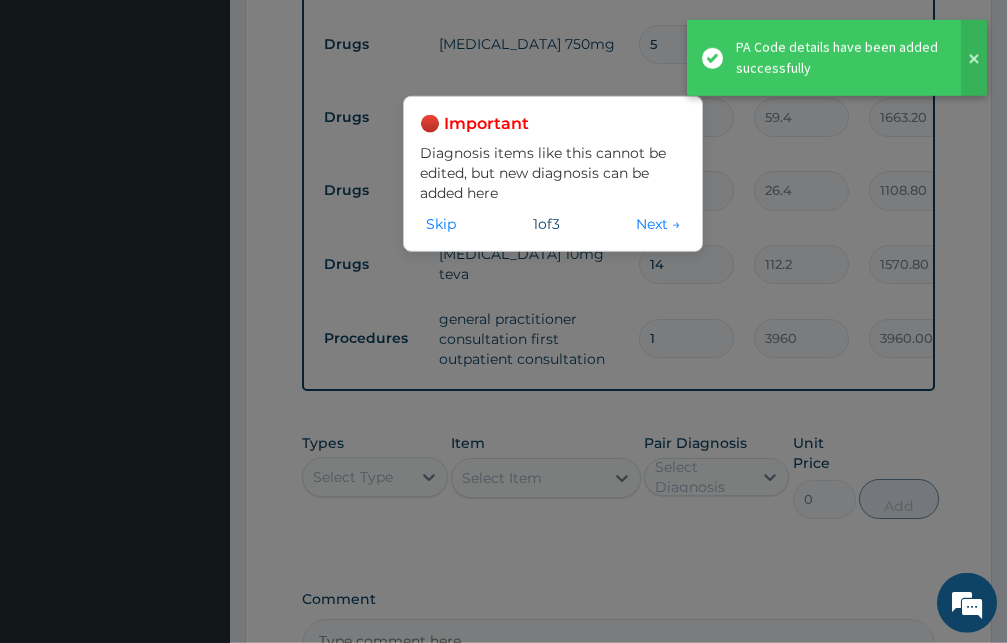 click at bounding box center [974, 58] 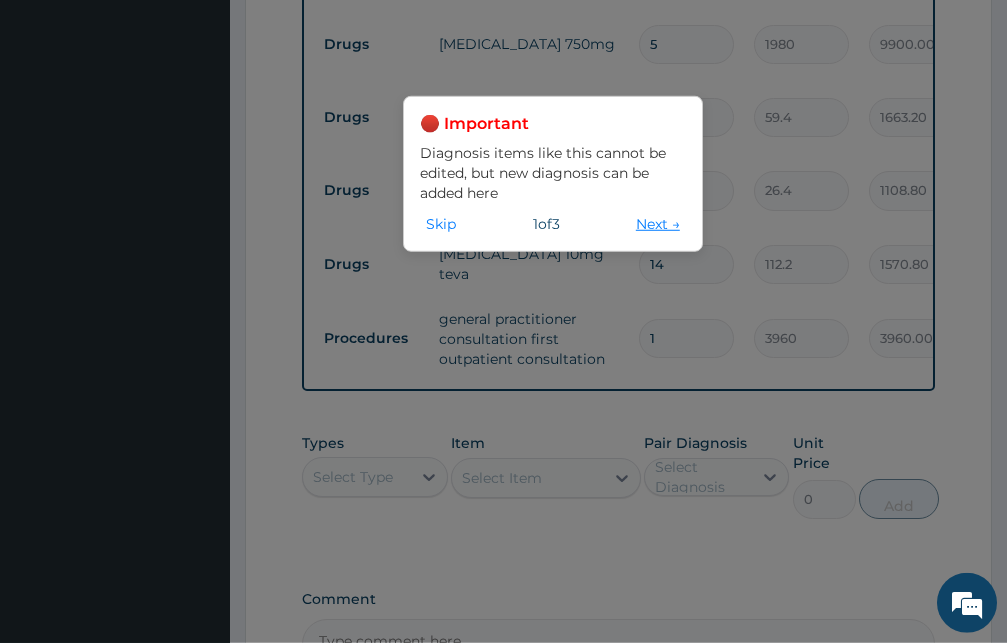 click on "Next →" at bounding box center (658, 224) 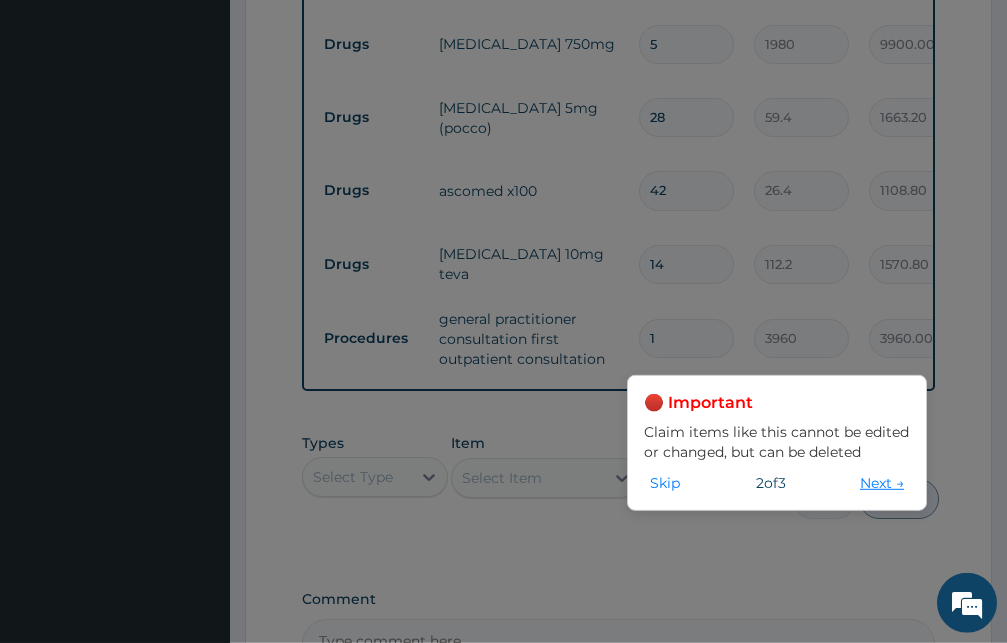 click on "Next →" at bounding box center [882, 483] 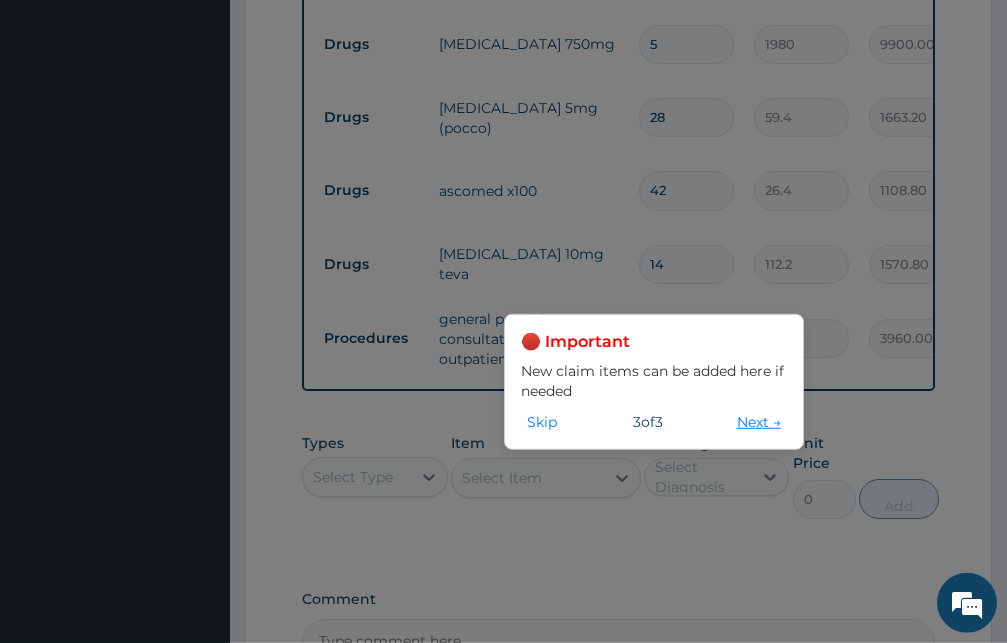 click on "Next →" at bounding box center [759, 422] 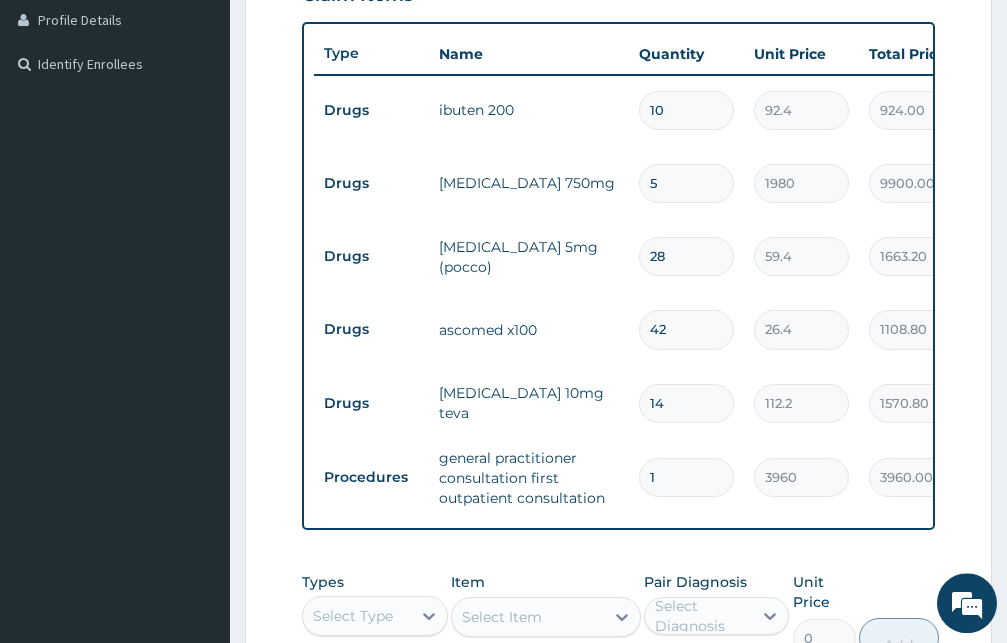 scroll, scrollTop: 543, scrollLeft: 0, axis: vertical 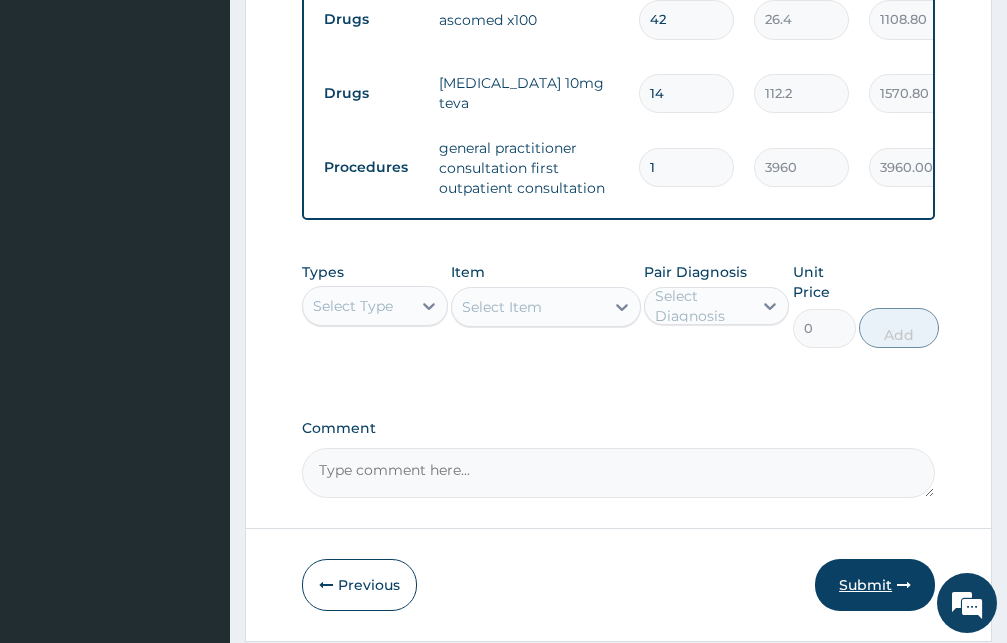 click on "Submit" at bounding box center [875, 585] 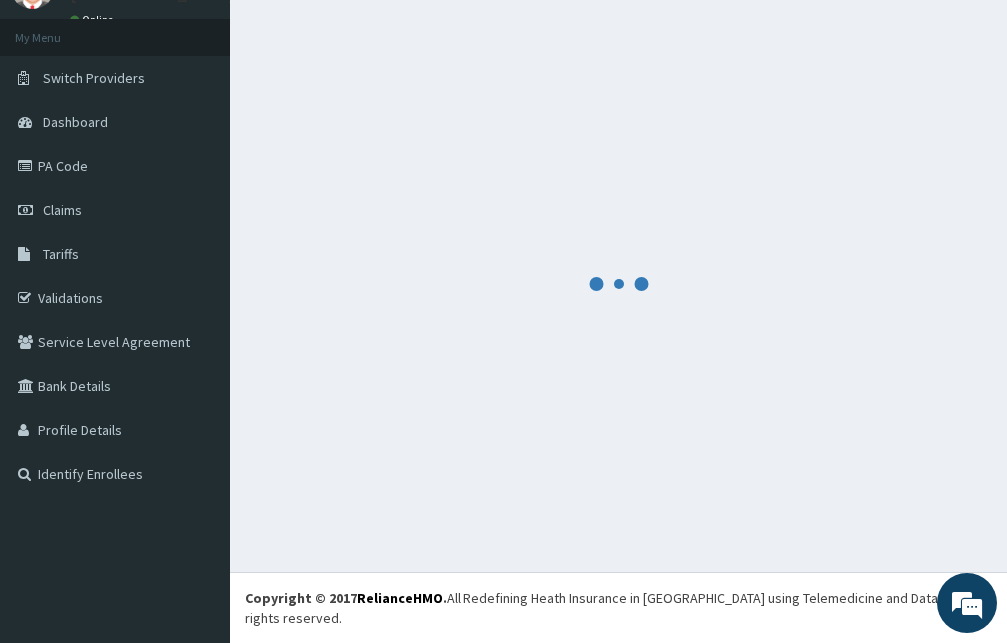 scroll, scrollTop: 76, scrollLeft: 0, axis: vertical 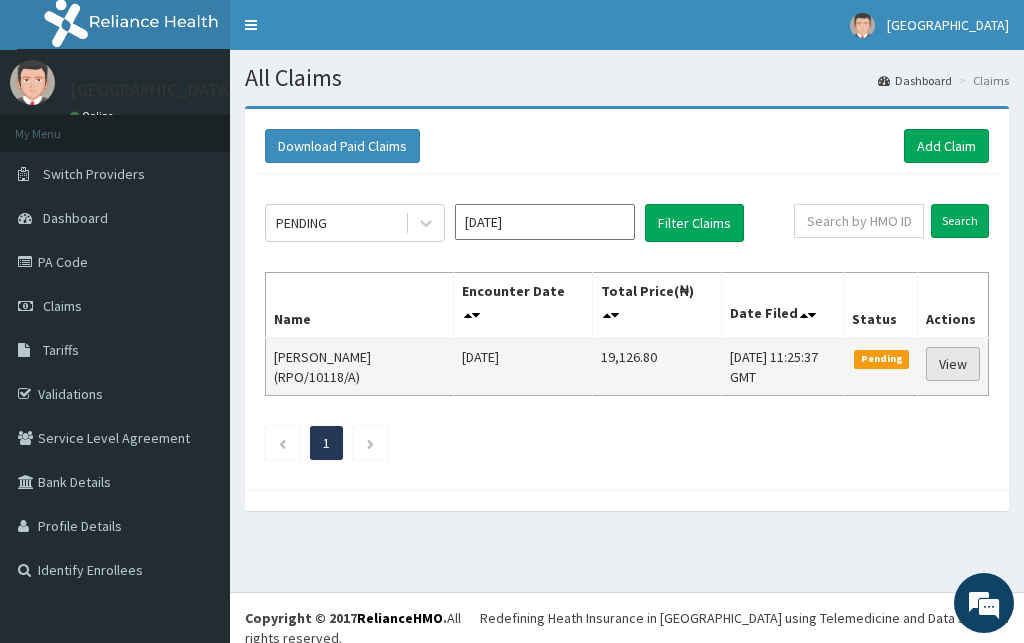 click on "View" at bounding box center [953, 364] 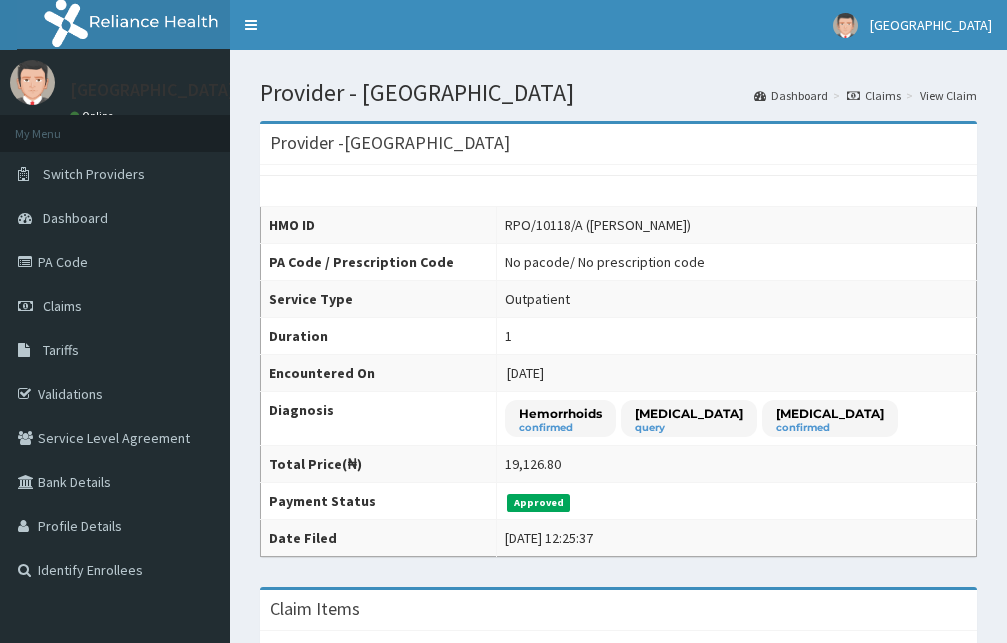 scroll, scrollTop: 0, scrollLeft: 0, axis: both 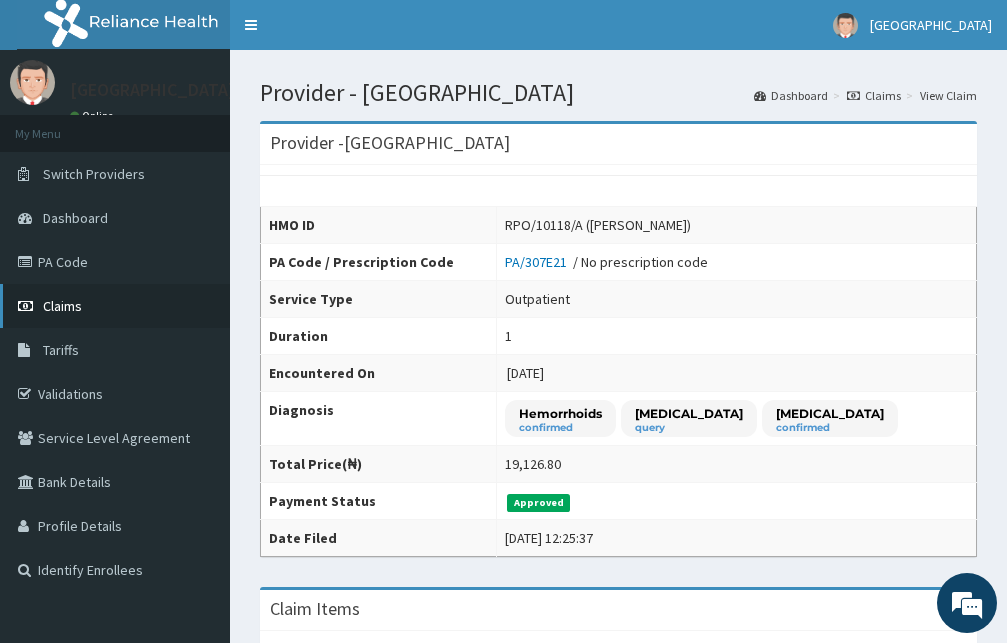 click on "Claims" at bounding box center [115, 306] 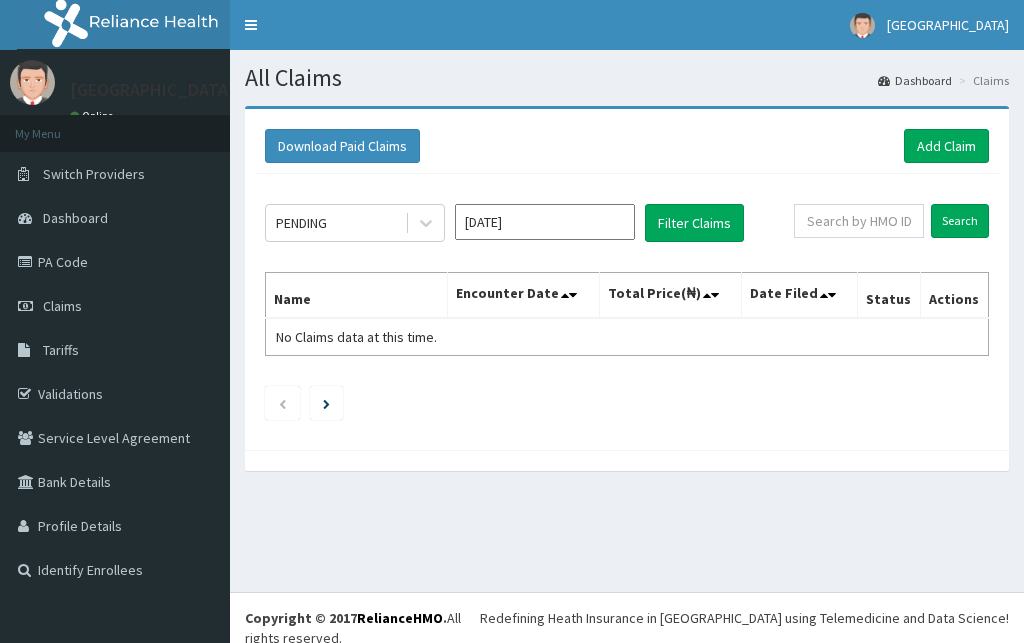 scroll, scrollTop: 0, scrollLeft: 0, axis: both 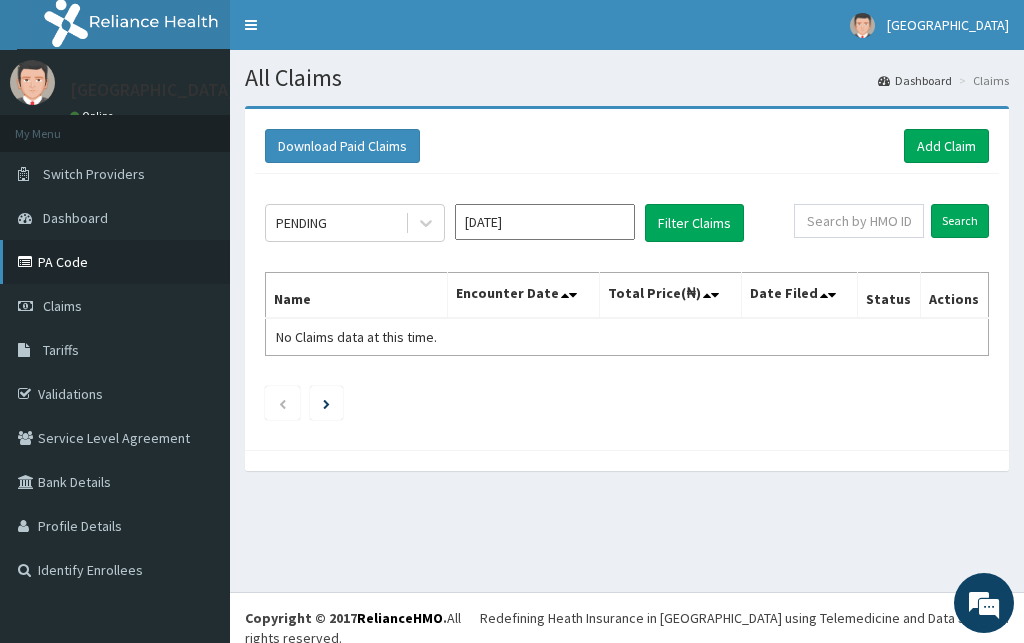 click on "PA Code" at bounding box center [115, 262] 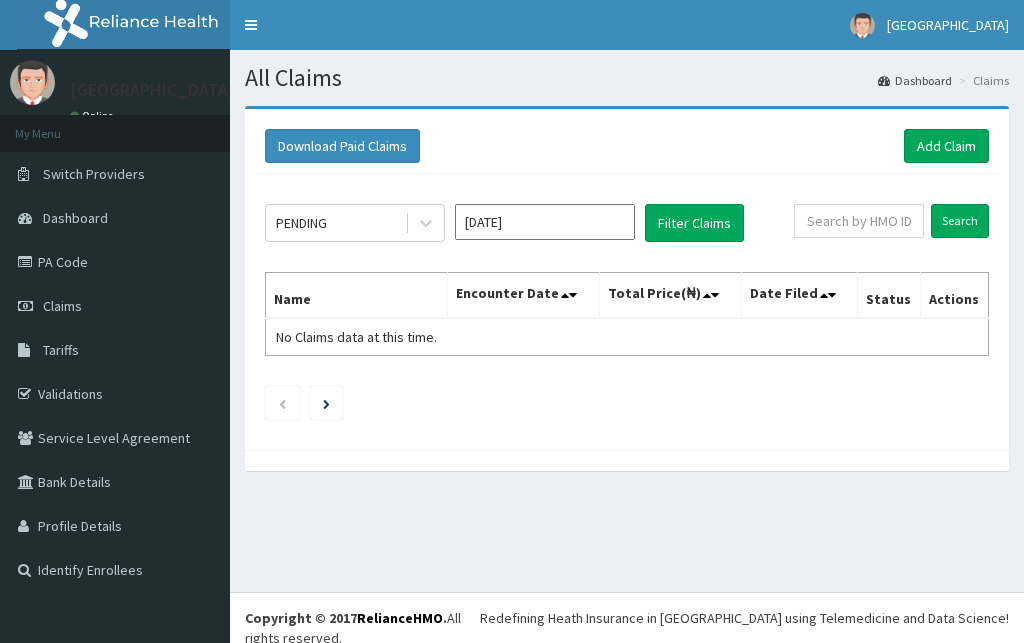 scroll, scrollTop: 0, scrollLeft: 0, axis: both 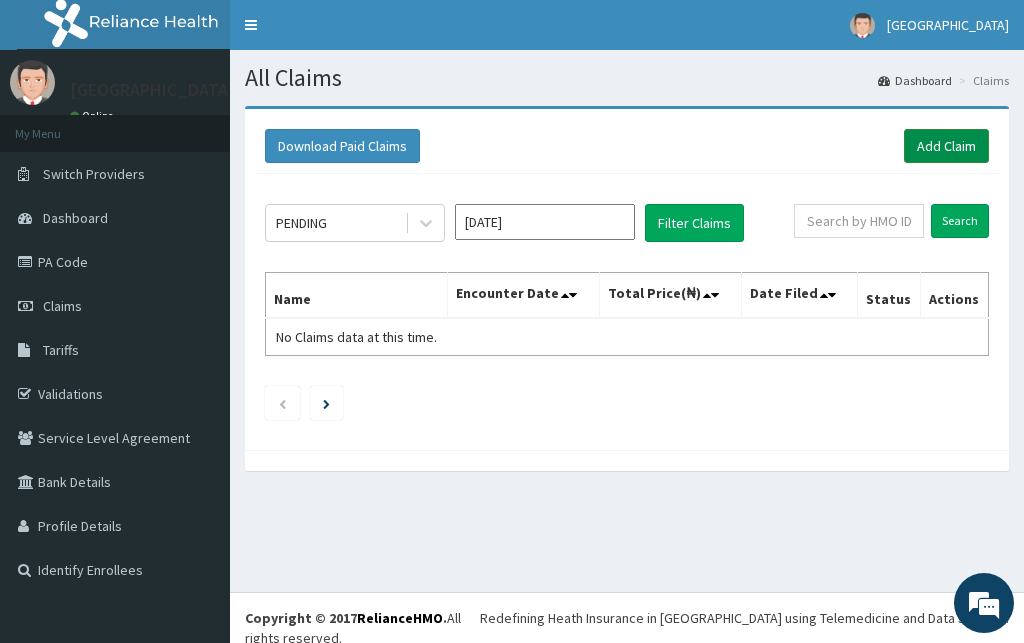 click on "Add Claim" at bounding box center [946, 146] 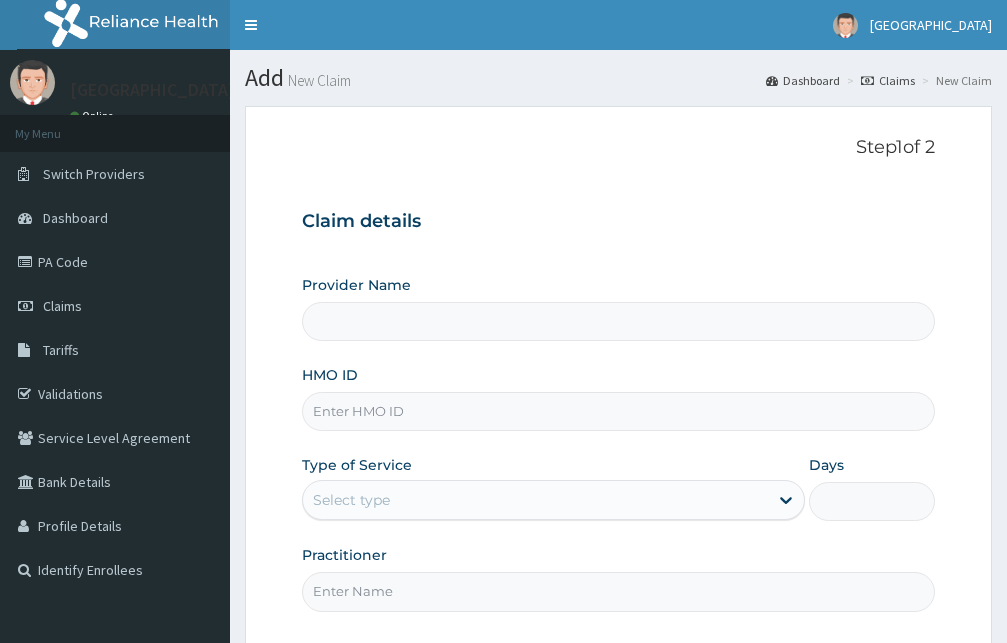 scroll, scrollTop: 0, scrollLeft: 0, axis: both 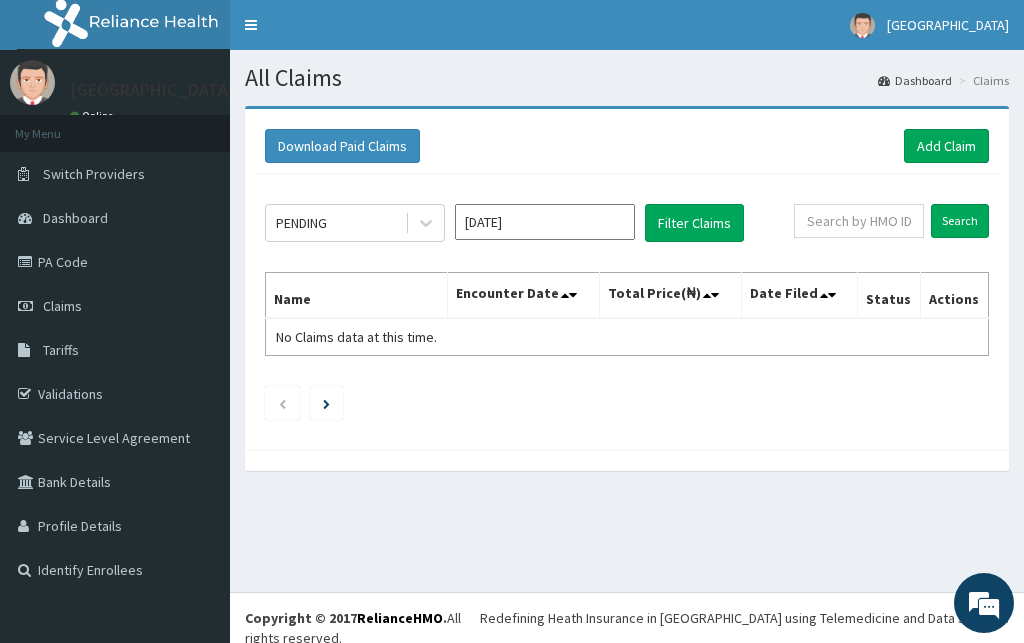 click on "Add Claim" at bounding box center [946, 146] 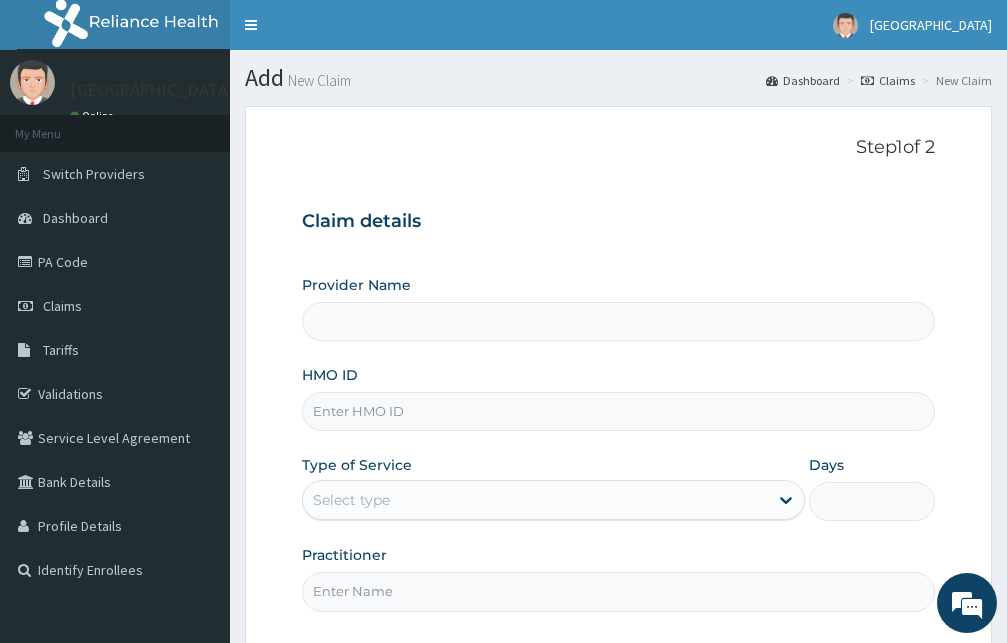 type on "[GEOGRAPHIC_DATA]" 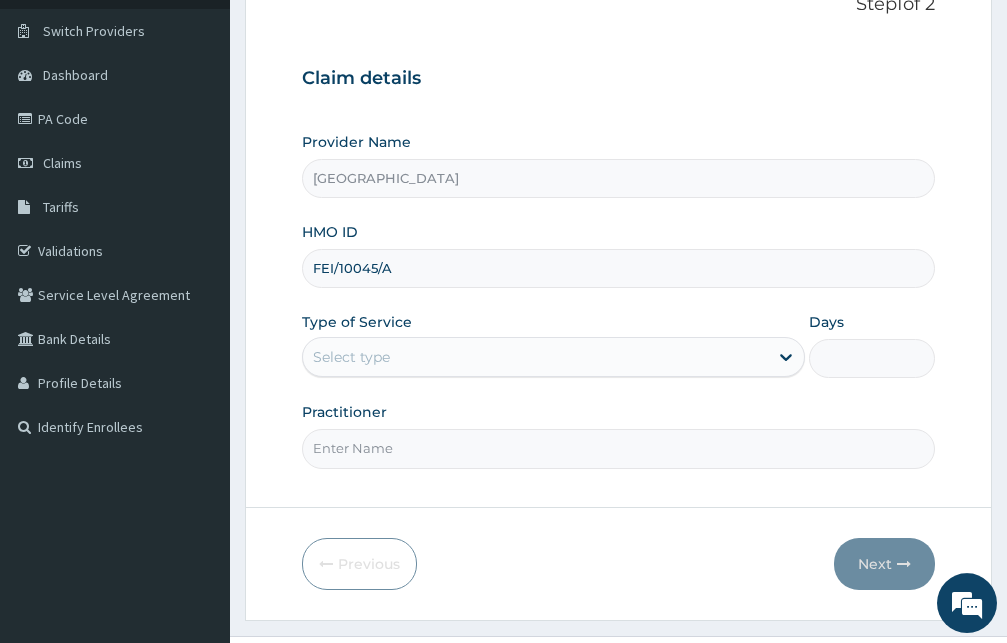 scroll, scrollTop: 187, scrollLeft: 0, axis: vertical 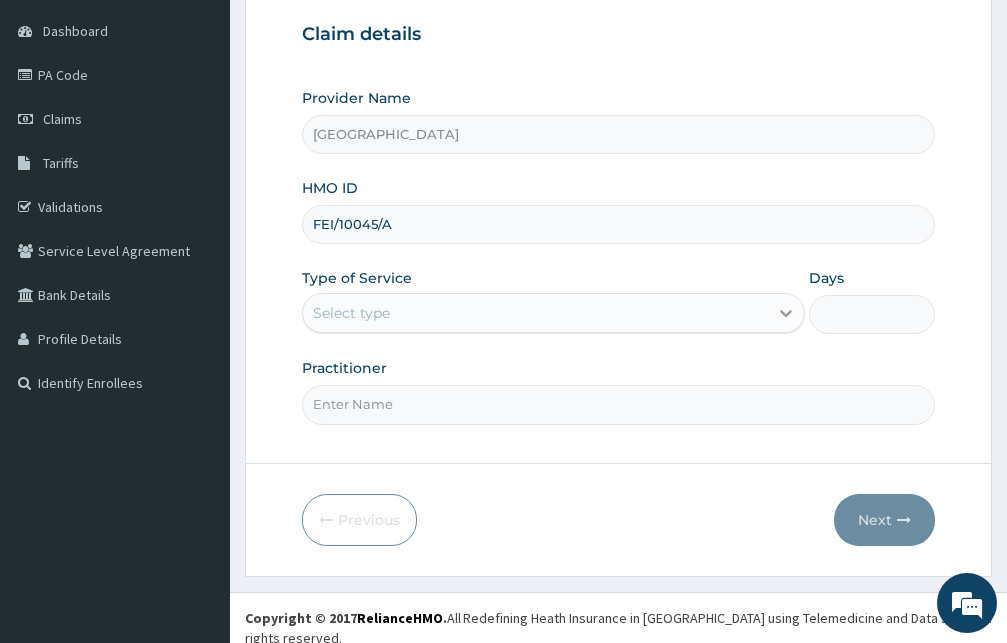 type on "FEI/10045/A" 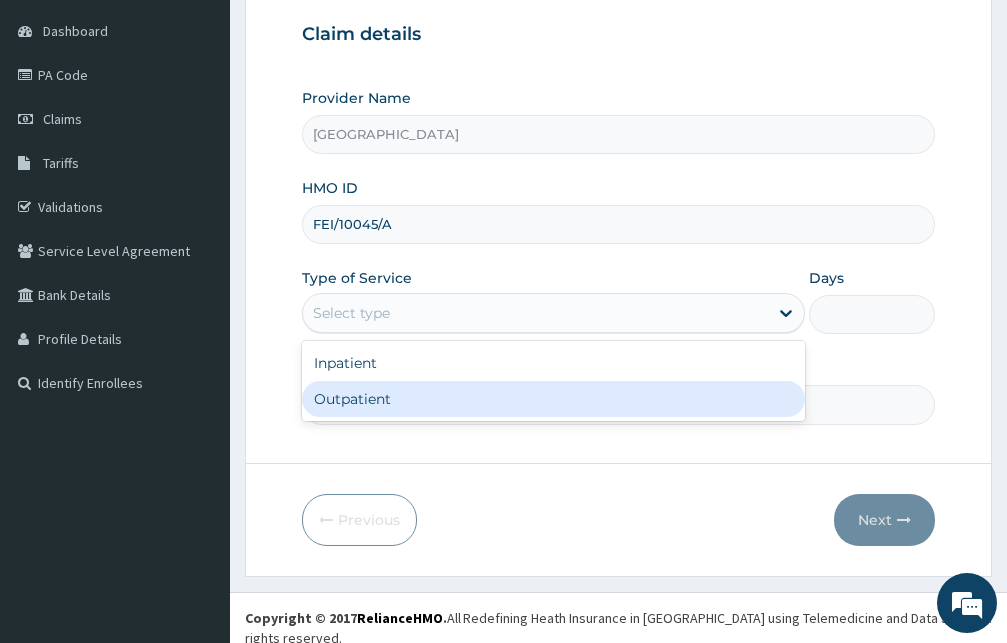 click on "Outpatient" at bounding box center (553, 399) 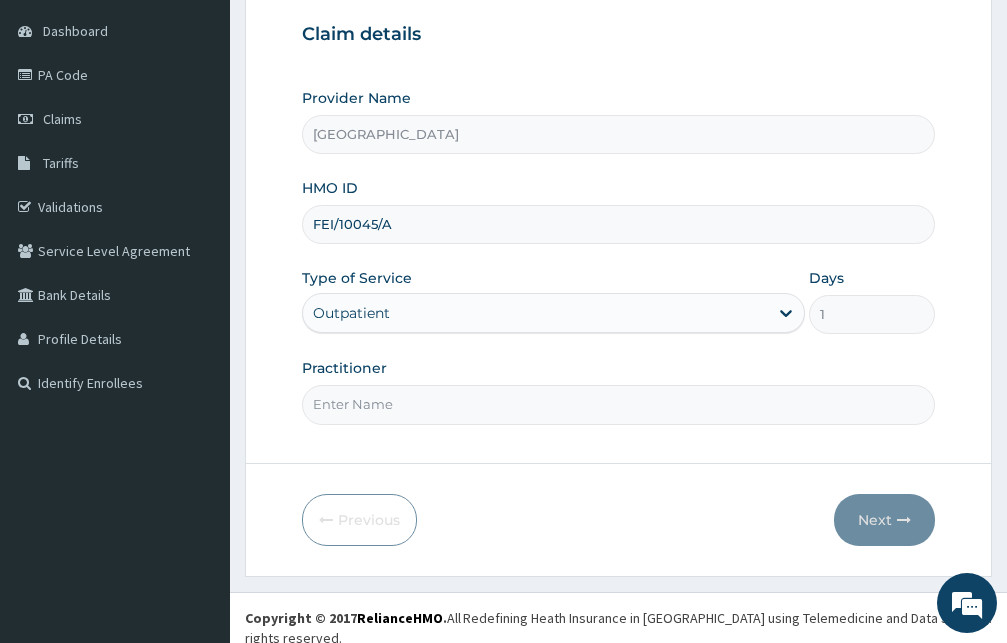 click on "Practitioner" at bounding box center (618, 404) 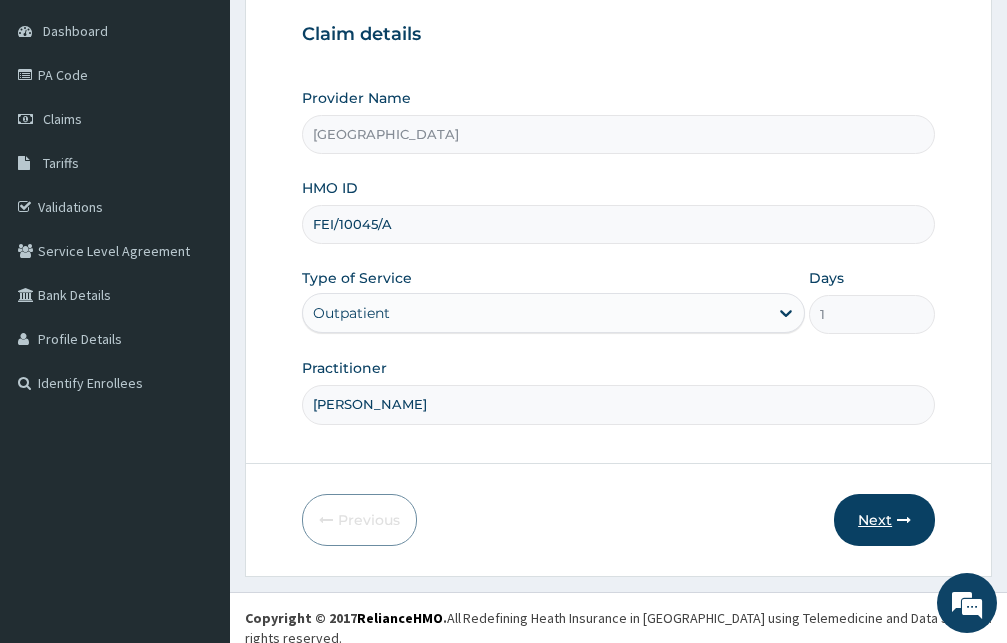 type on "Dr Tolu" 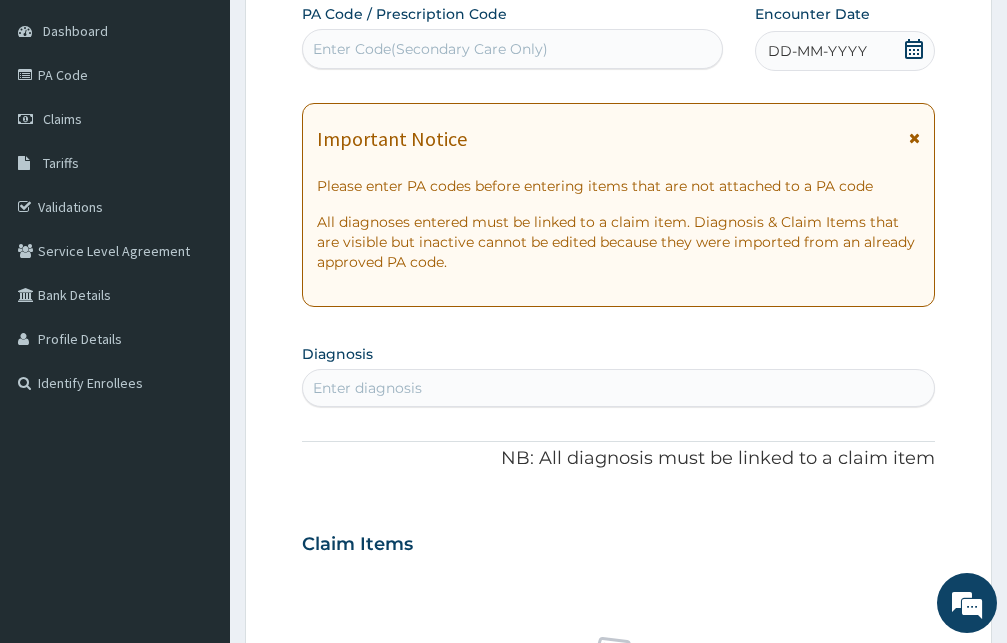 click at bounding box center (914, 138) 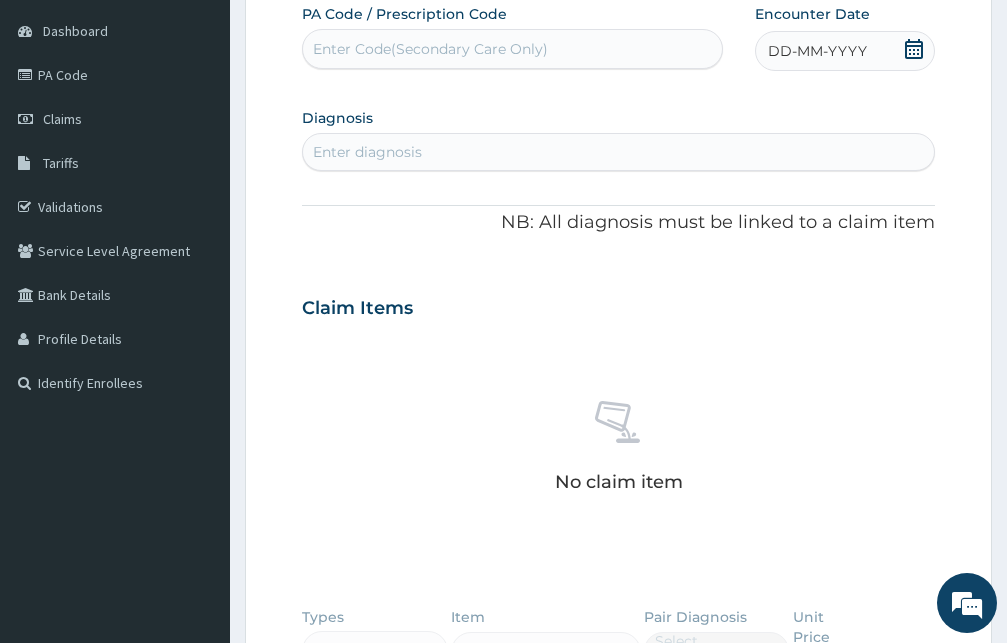 click 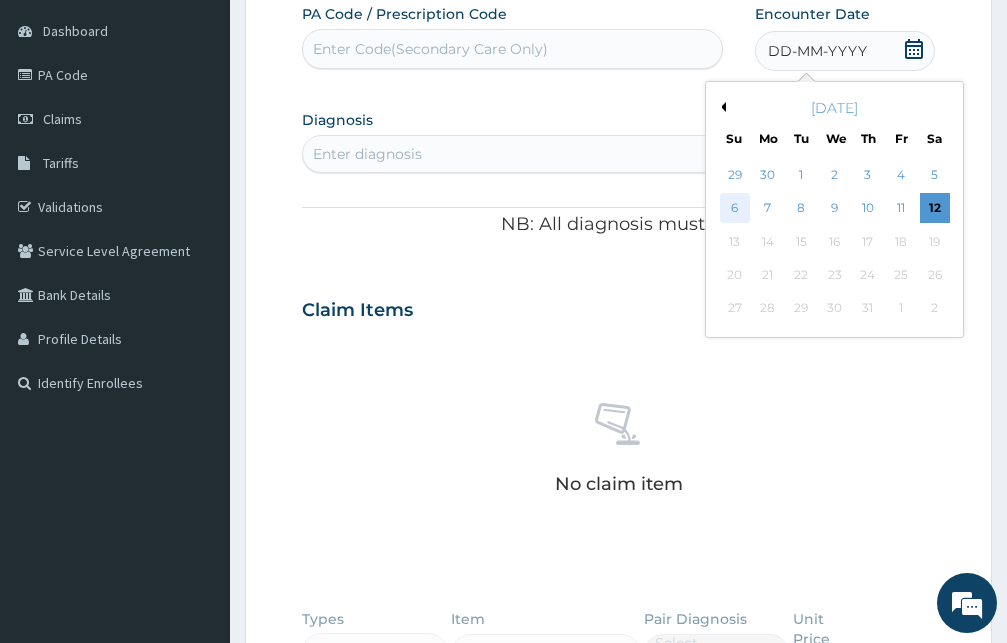 click on "6" at bounding box center [734, 209] 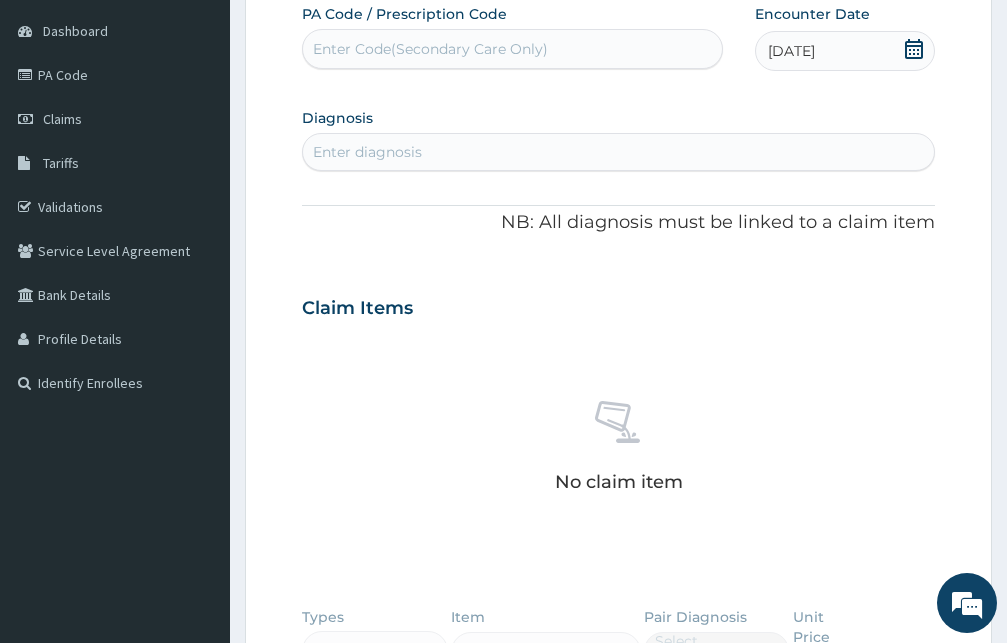 click on "Enter diagnosis" at bounding box center (367, 152) 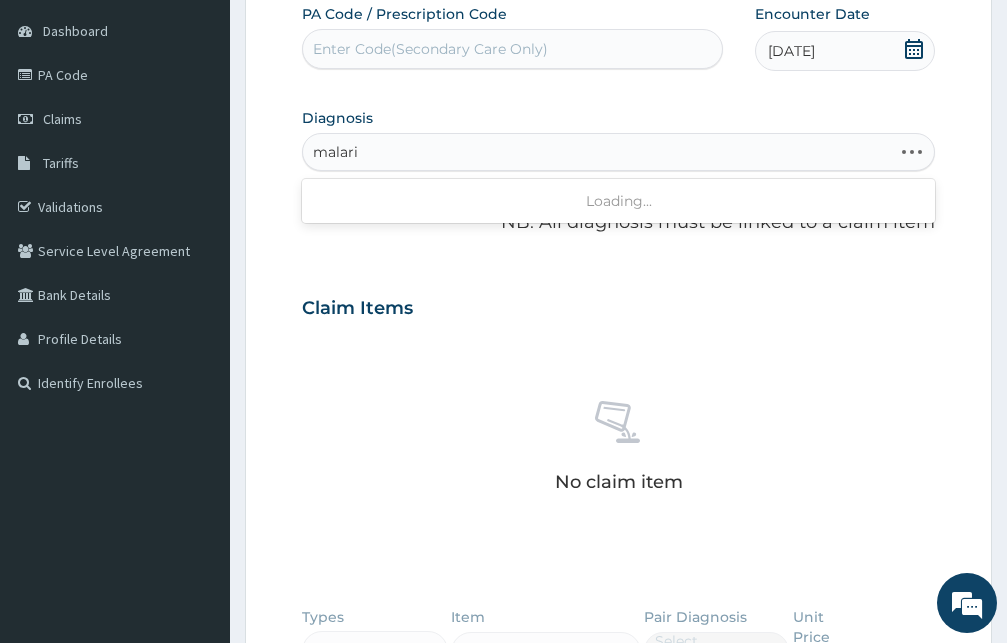 type on "malaria" 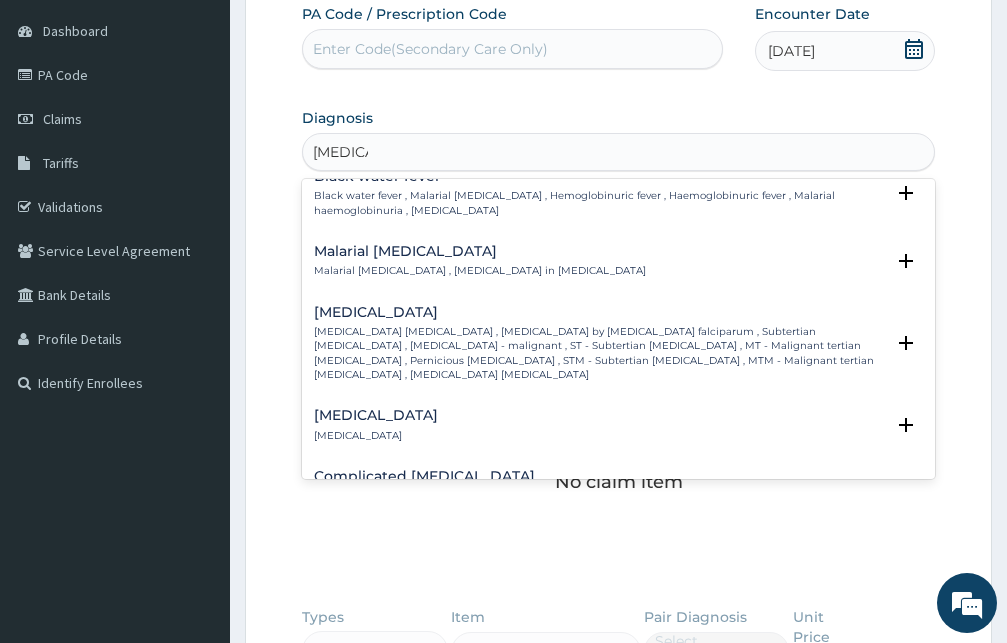 scroll, scrollTop: 756, scrollLeft: 0, axis: vertical 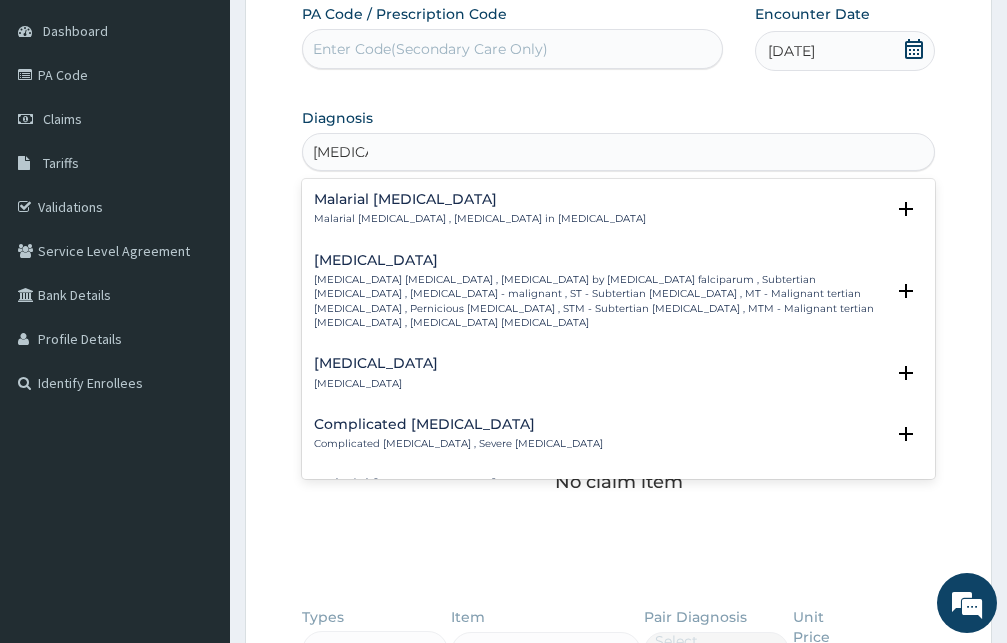 click on "Falciparum malaria Falciparum malaria , Malignant tertian malaria , Malaria by Plasmodium falciparum , Subtertian malaria , Falciparum malaria - malignant , ST - Subtertian malaria , MT - Malignant tertian malaria , Pernicious malaria , STM - Subtertian malaria , MTM - Malignant tertian malaria , Plasmodium falciparum malaria" at bounding box center (599, 292) 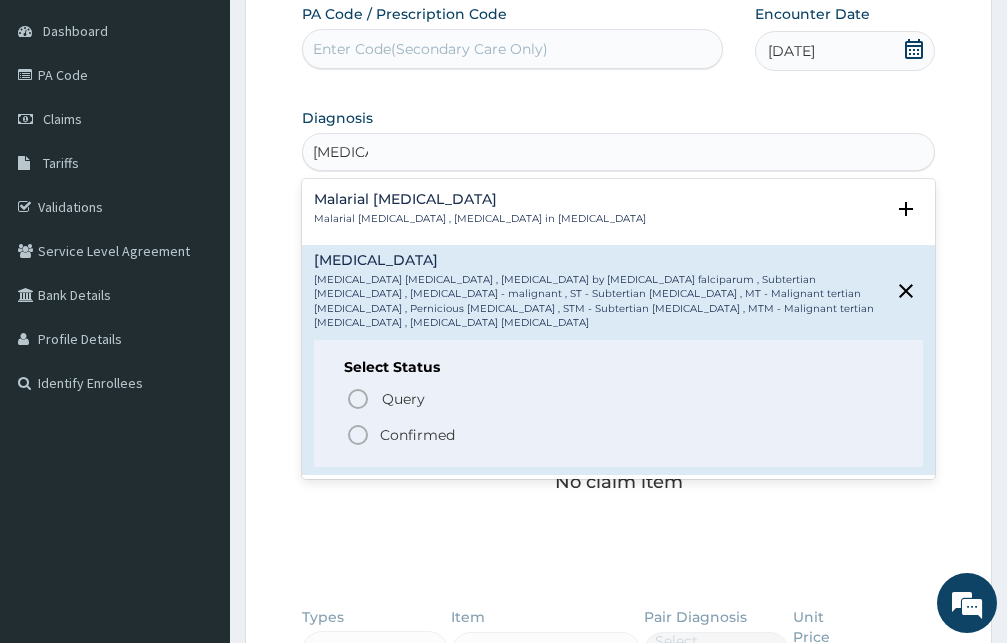 click 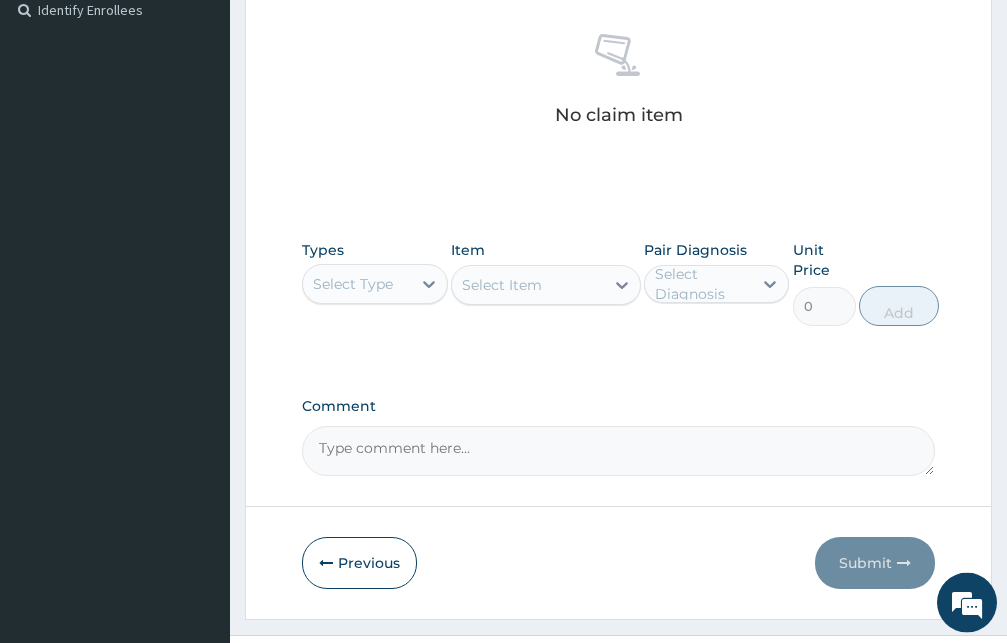 scroll, scrollTop: 603, scrollLeft: 0, axis: vertical 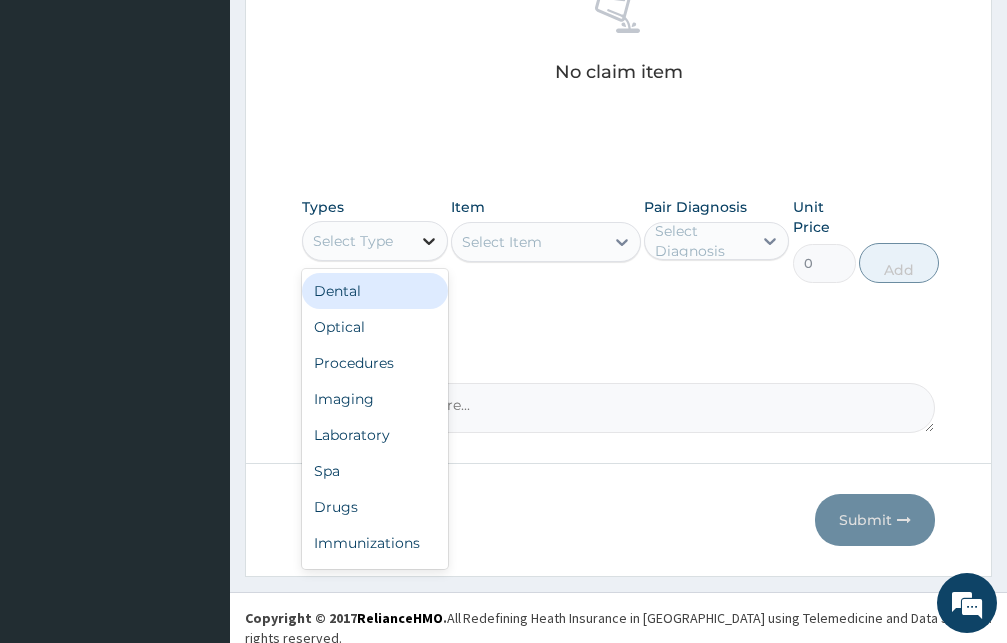 click 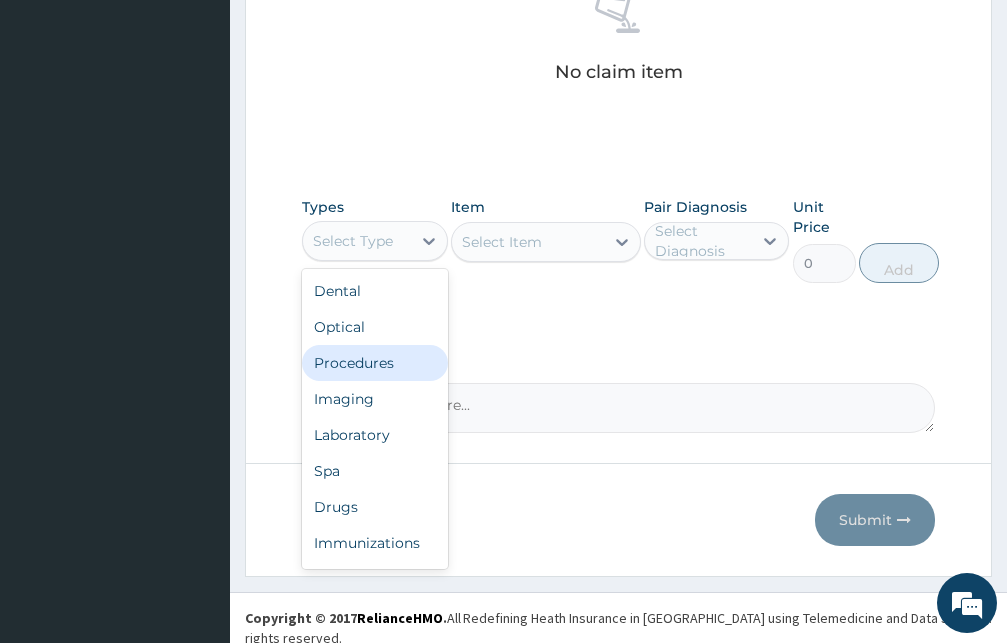 click on "Procedures" at bounding box center (375, 363) 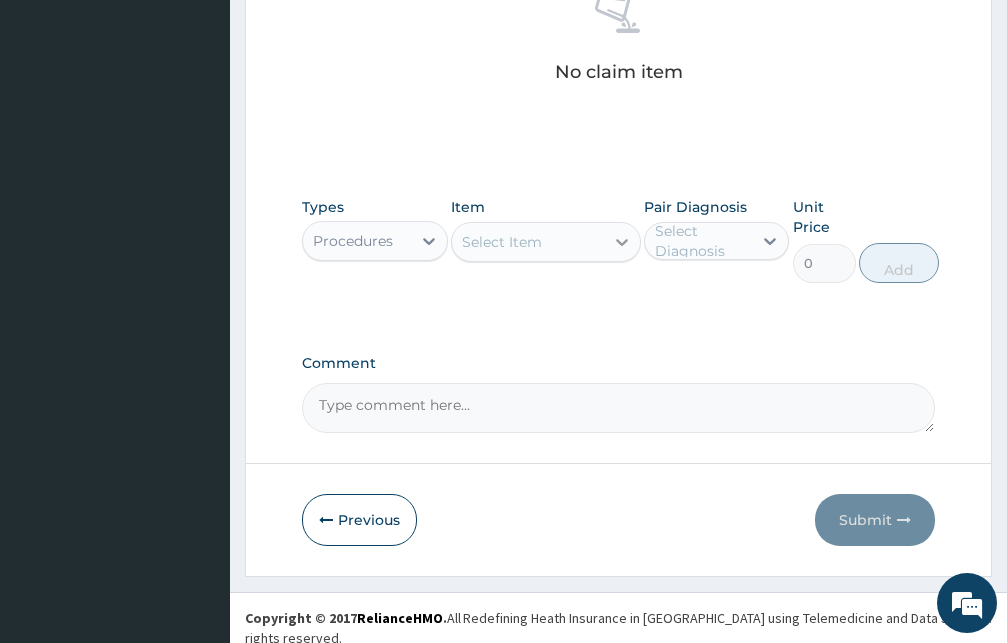 click 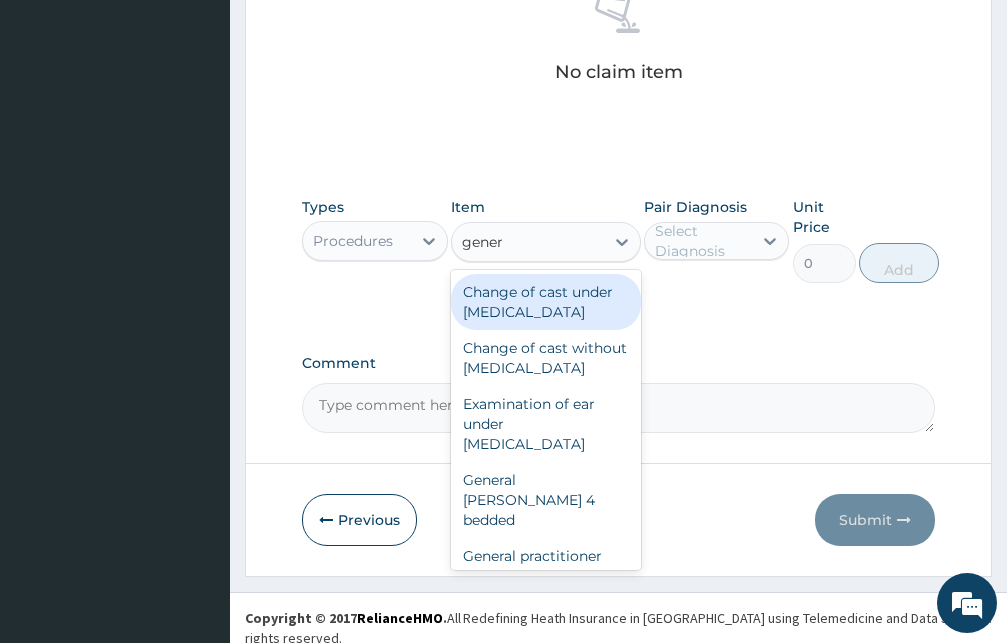 type on "genera" 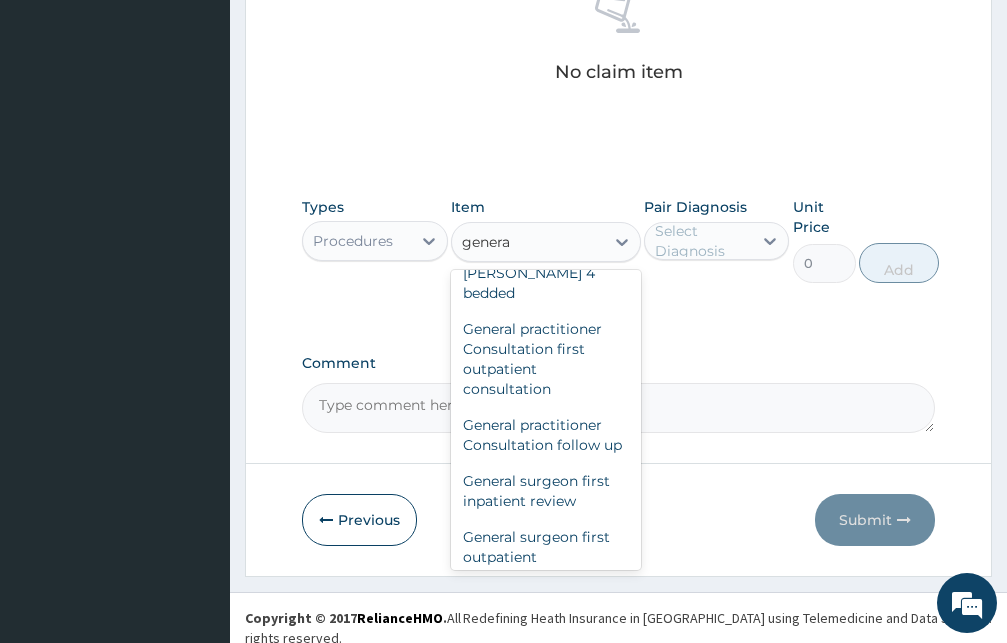 scroll, scrollTop: 232, scrollLeft: 0, axis: vertical 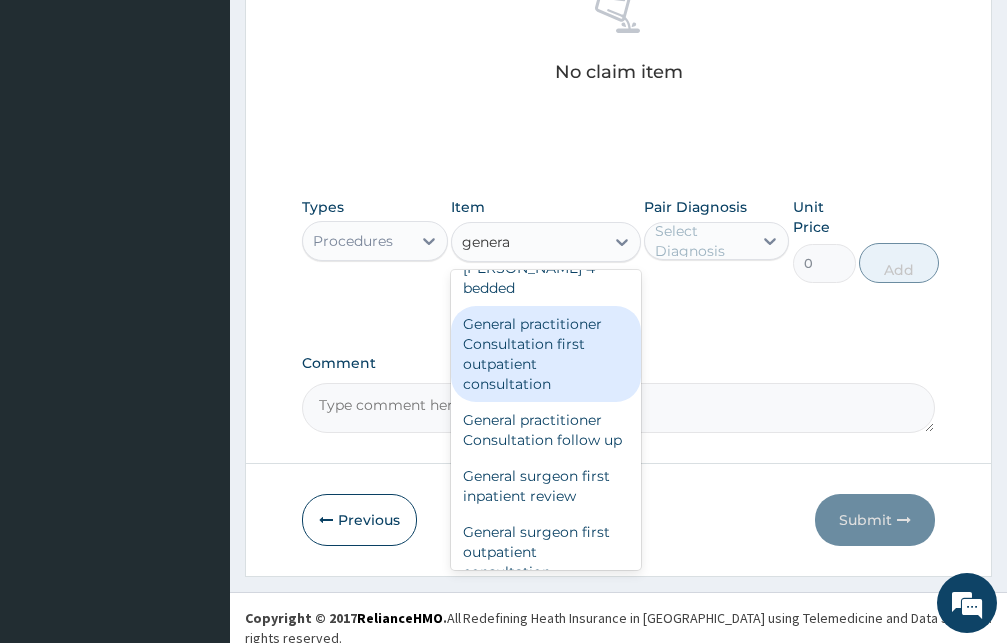 click on "General practitioner Consultation first outpatient consultation" at bounding box center [546, 354] 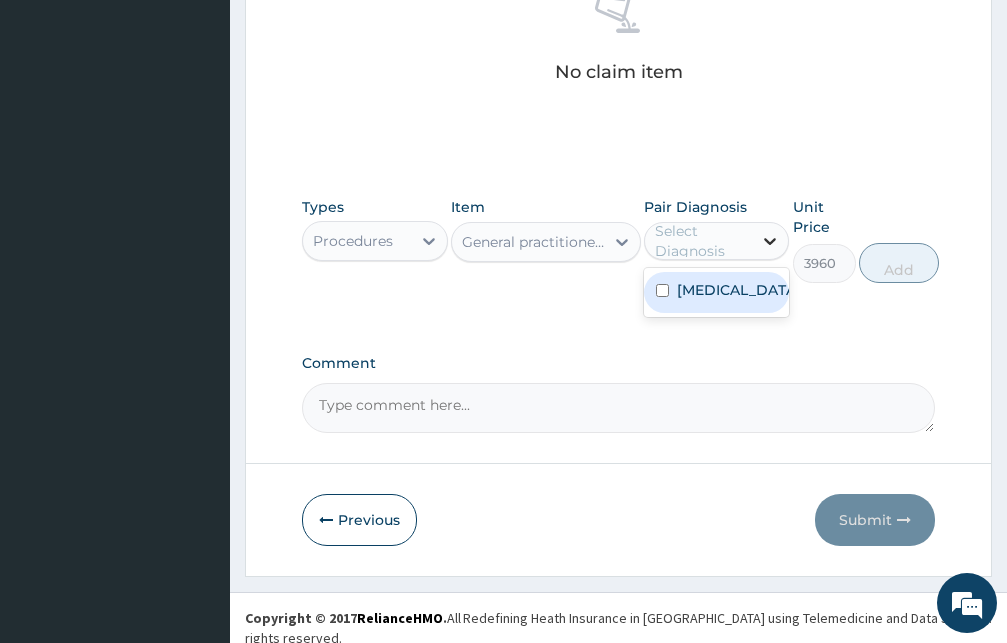 click 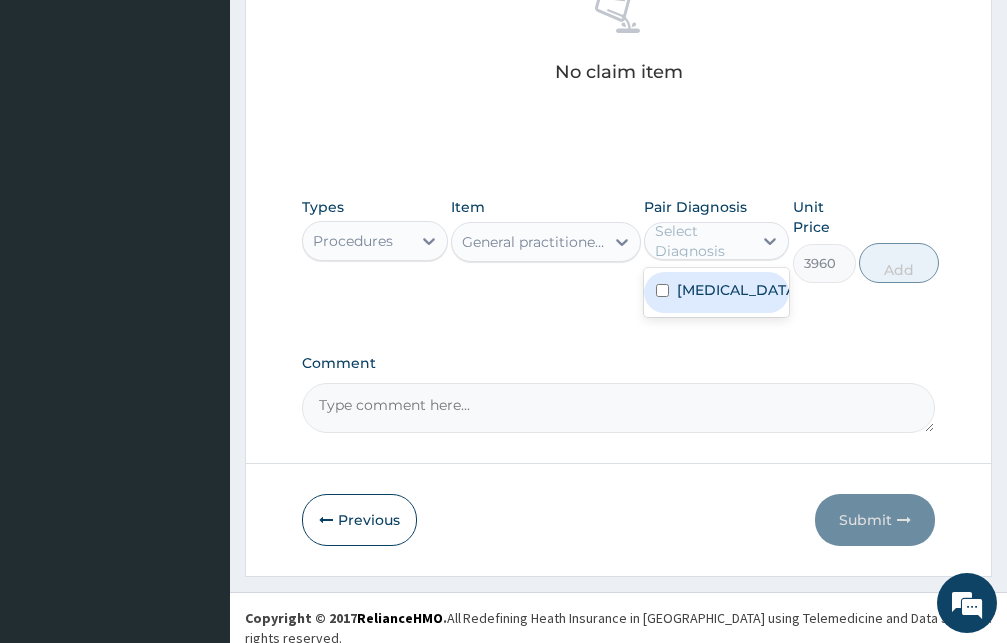 click at bounding box center (662, 290) 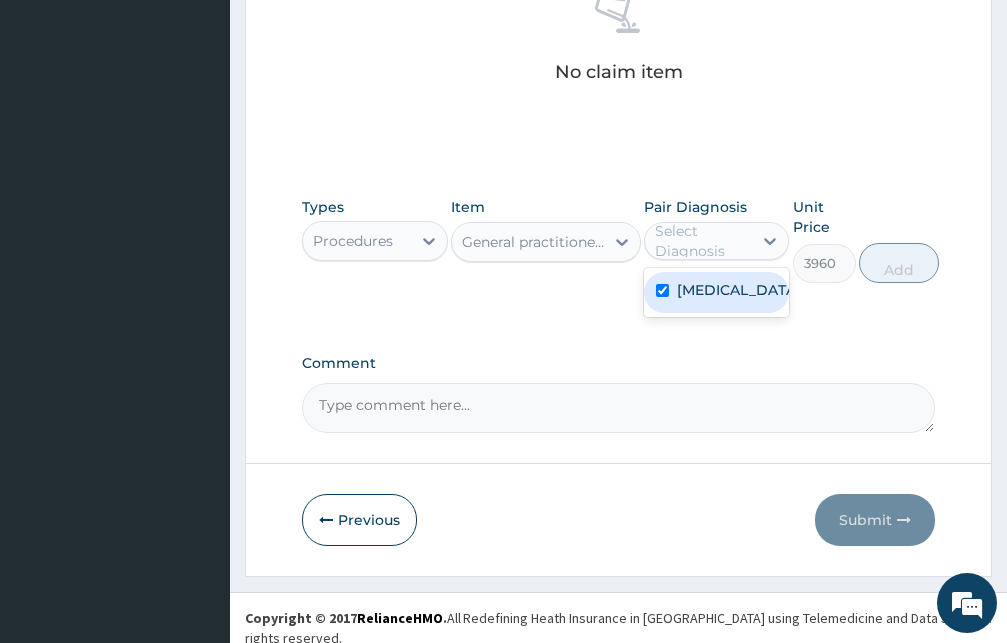 checkbox on "true" 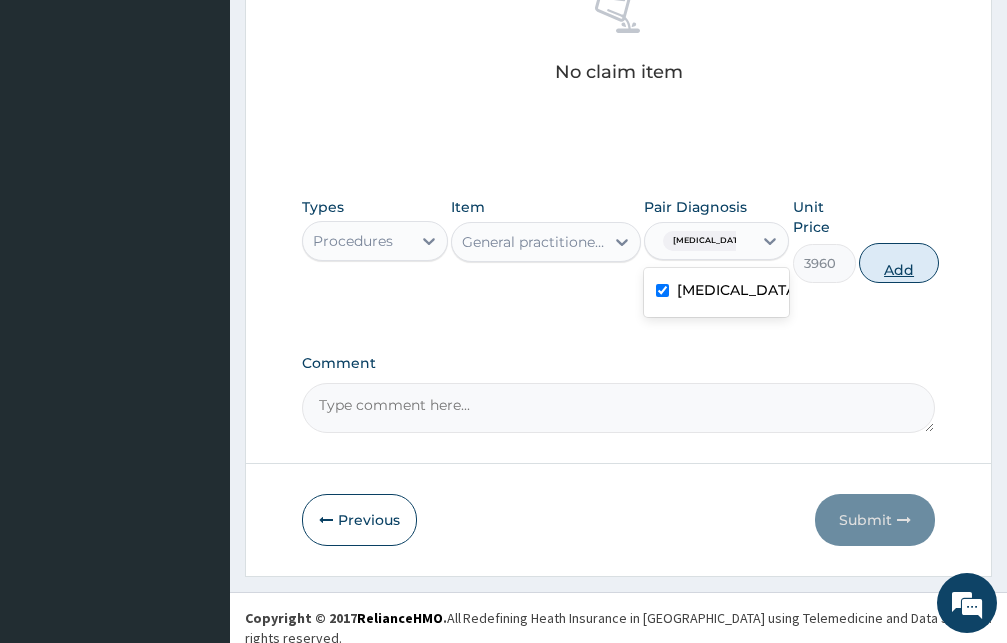 click on "Add" at bounding box center (899, 263) 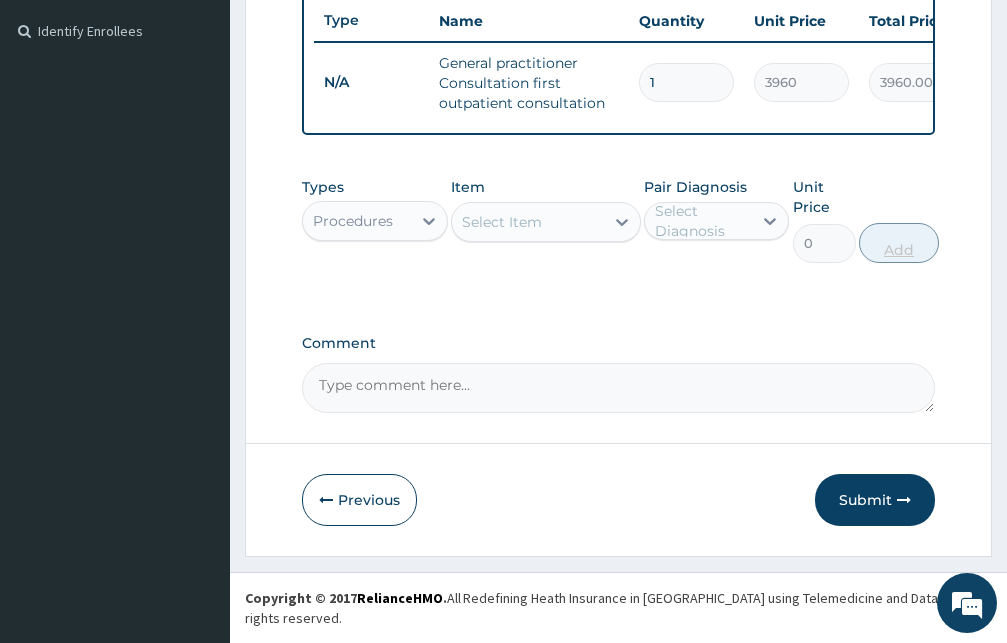 scroll, scrollTop: 536, scrollLeft: 0, axis: vertical 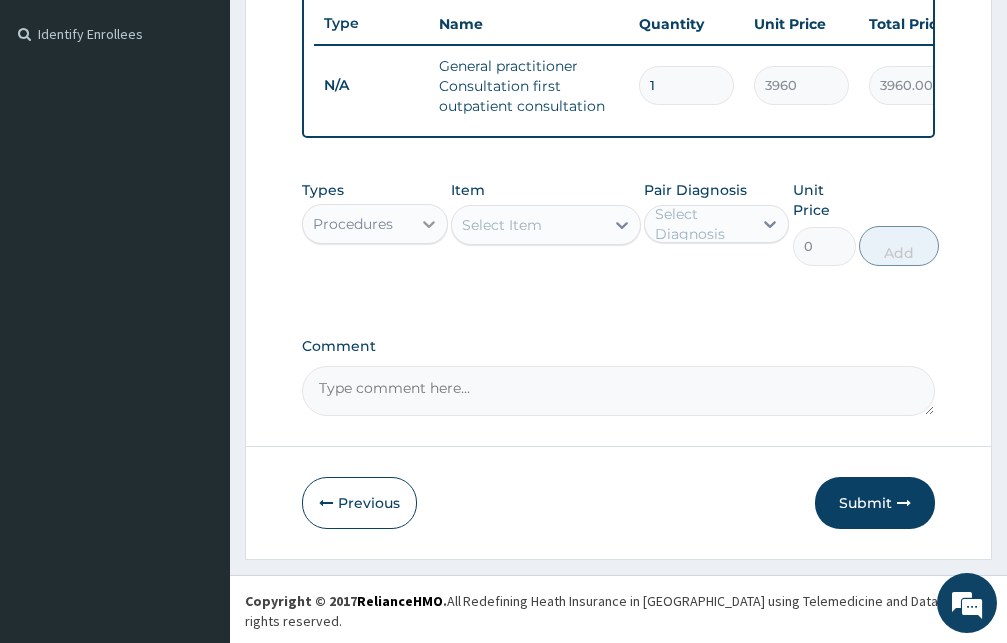 click 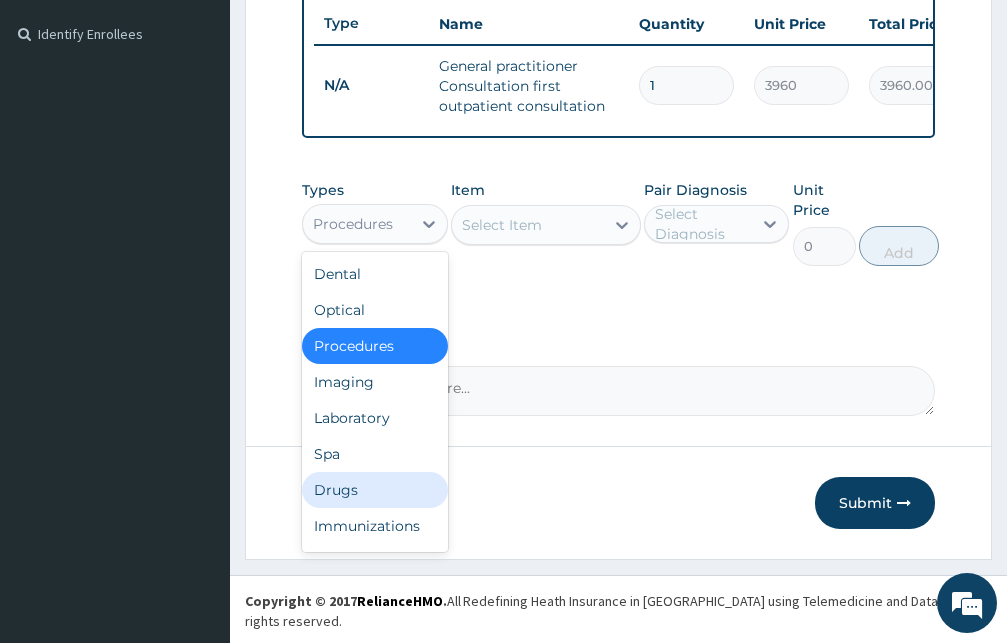 click on "Drugs" at bounding box center [375, 490] 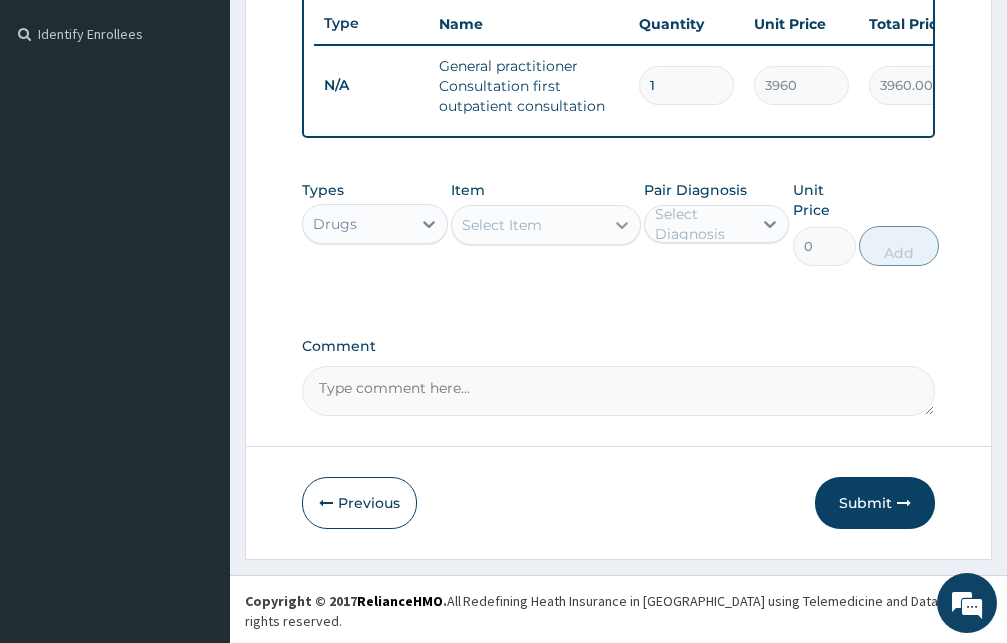 click 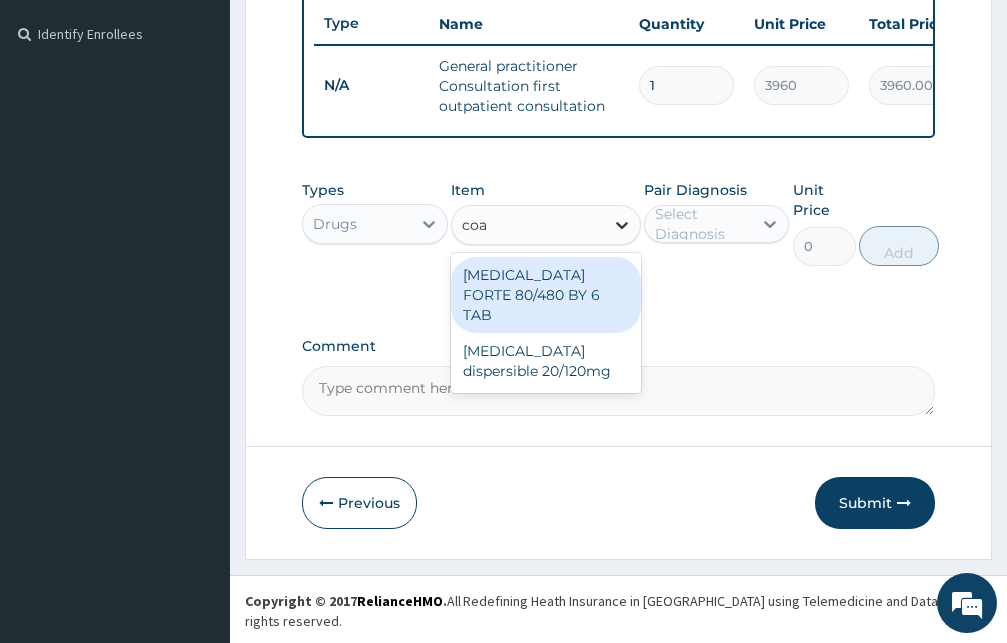 type on "coar" 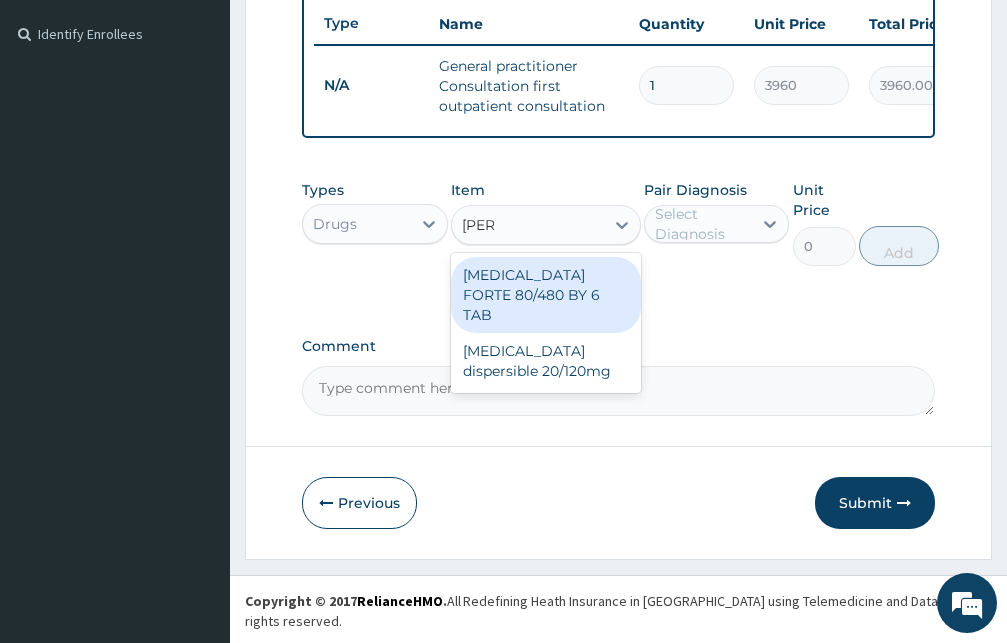 click on "COARTEM FORTE 80/480 BY 6 TAB" at bounding box center (546, 295) 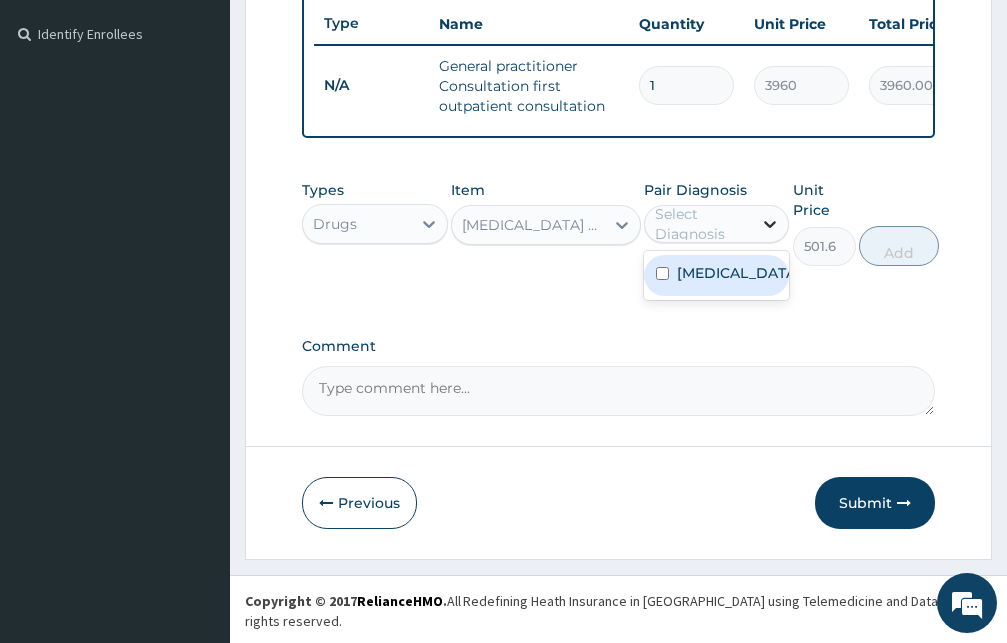 click 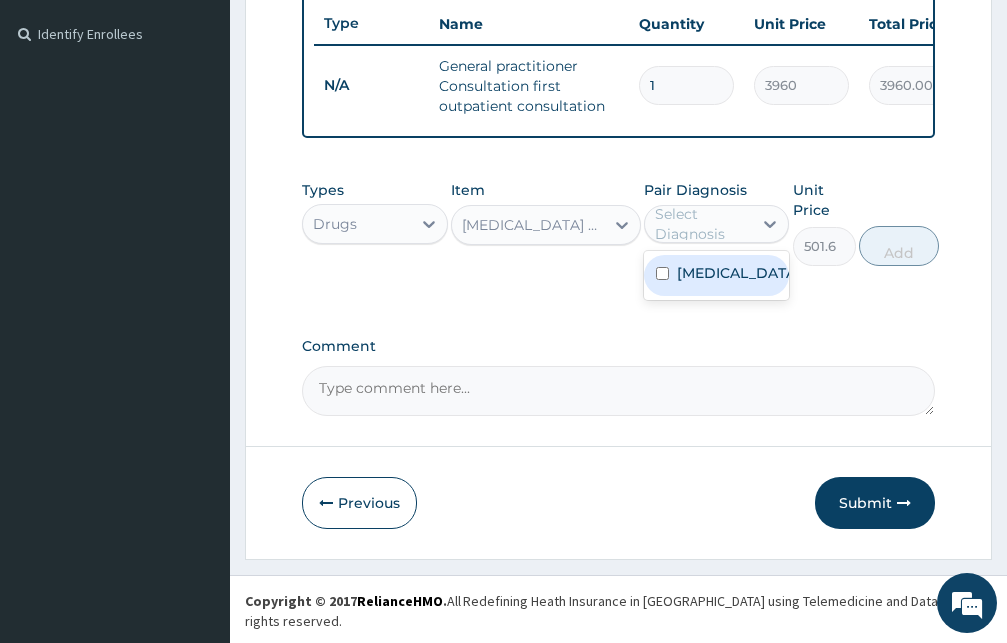 click at bounding box center [662, 273] 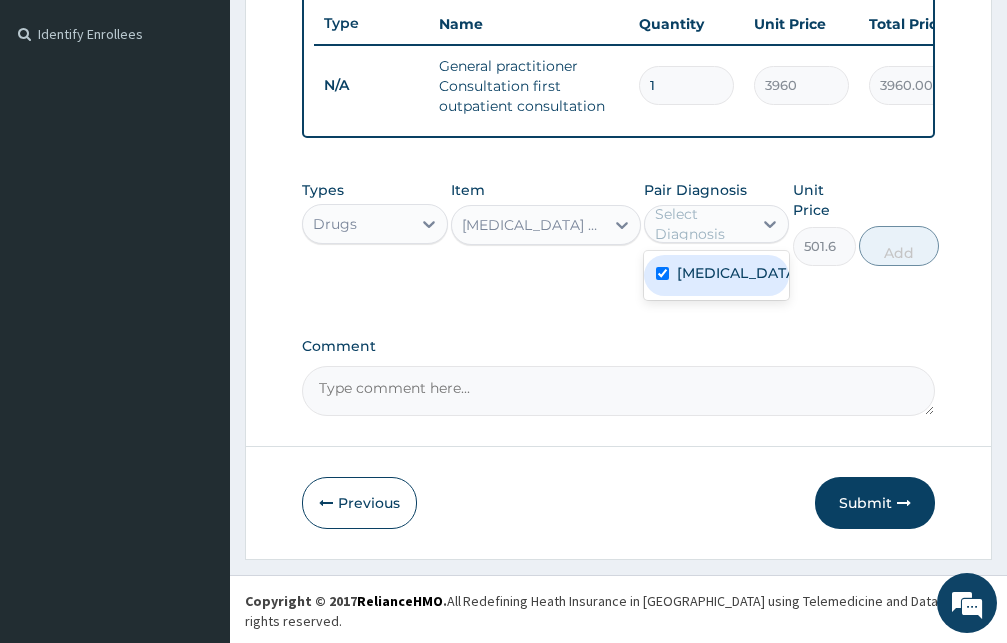 checkbox on "true" 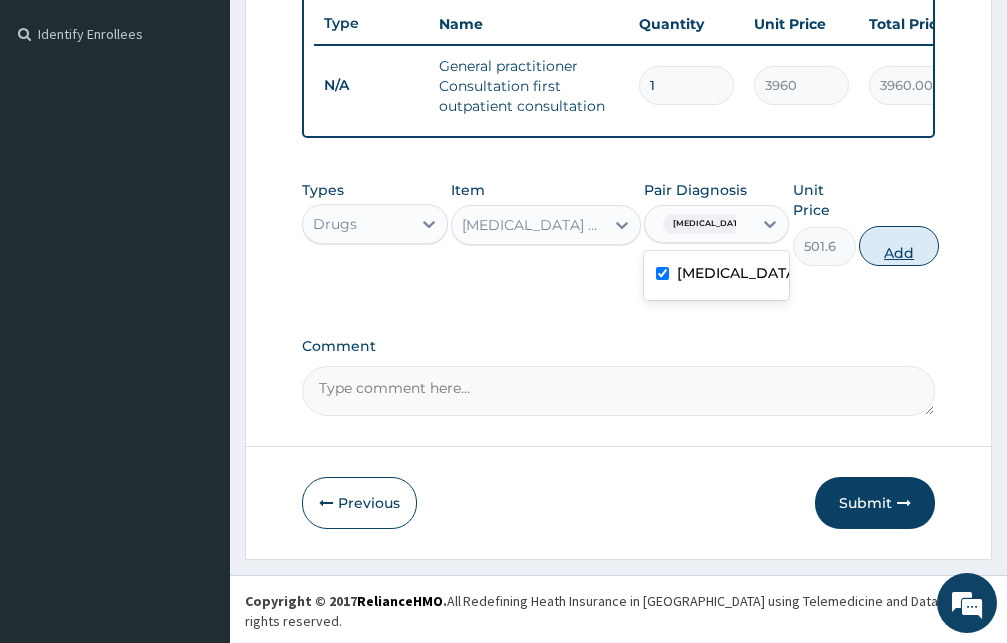 click on "Add" at bounding box center [899, 246] 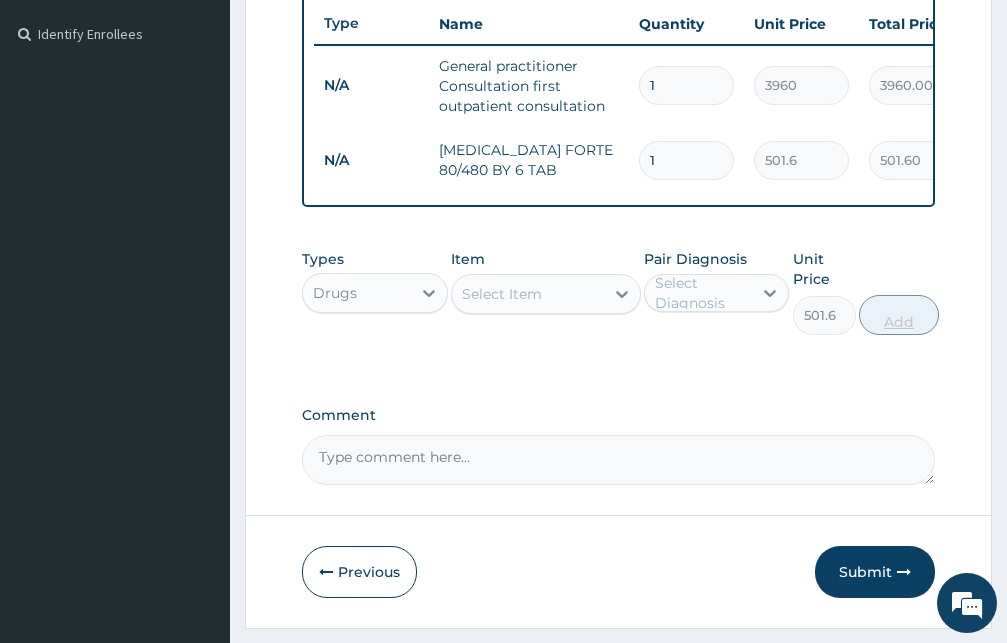 type on "0" 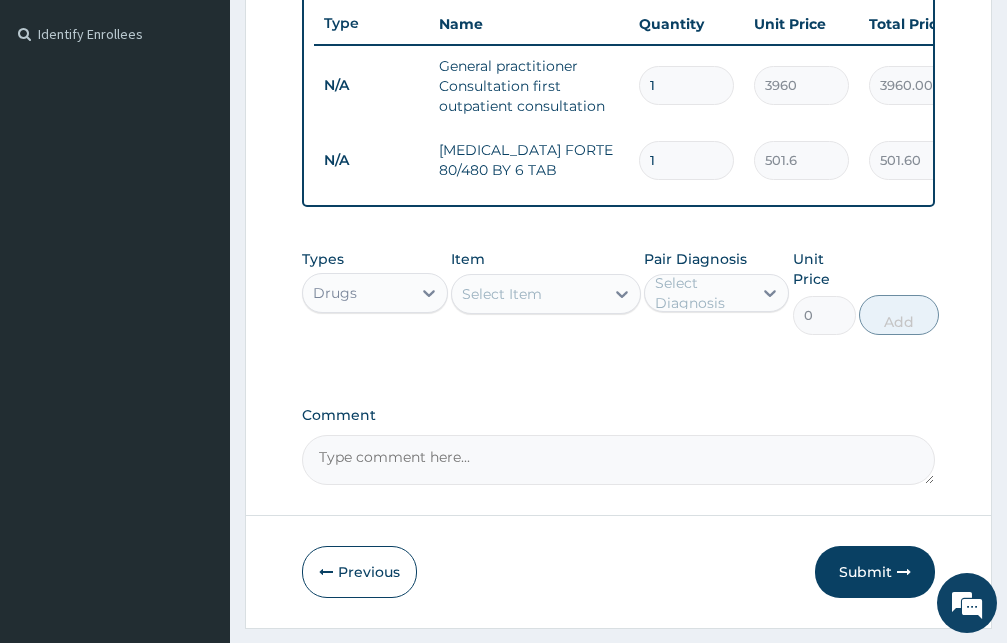 type 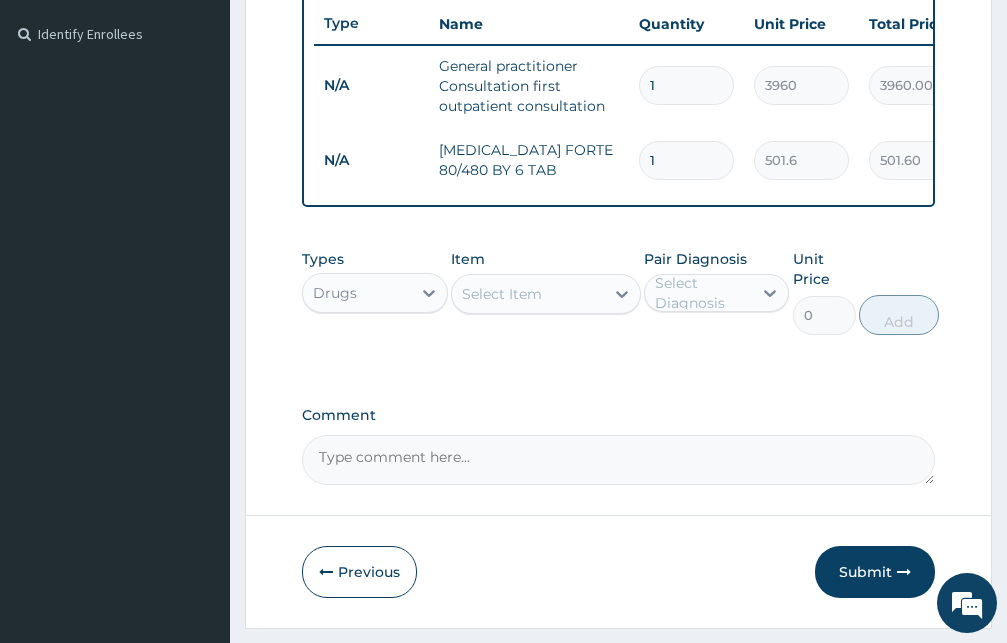 type on "0.00" 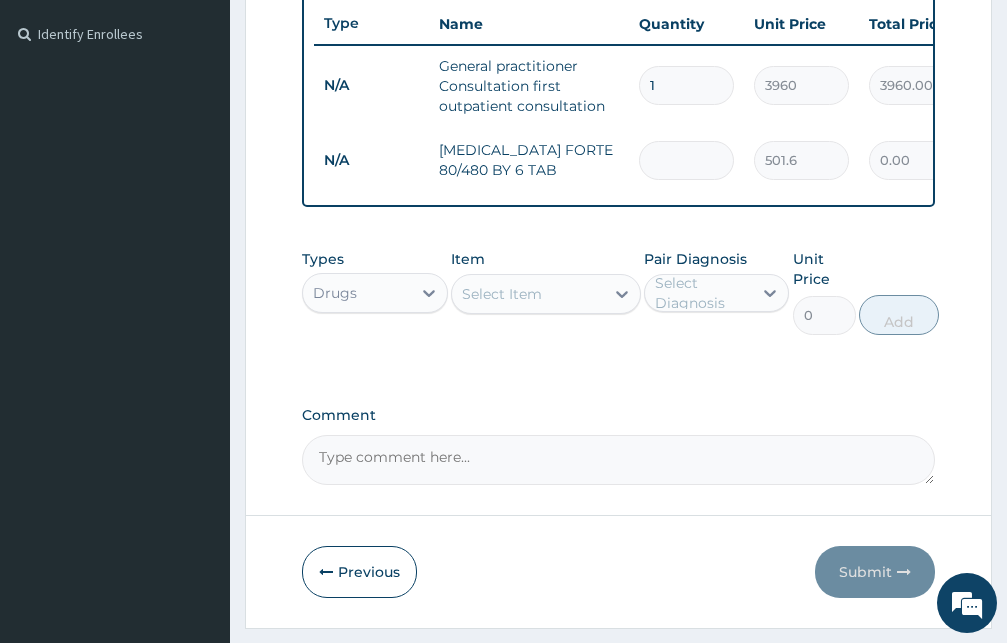 type on "6" 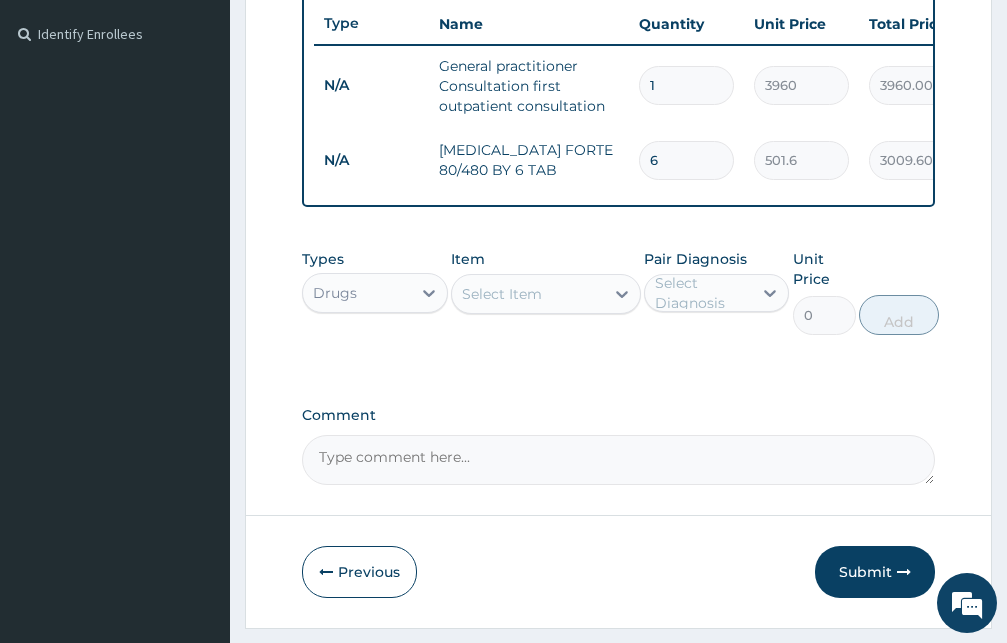 type on "6" 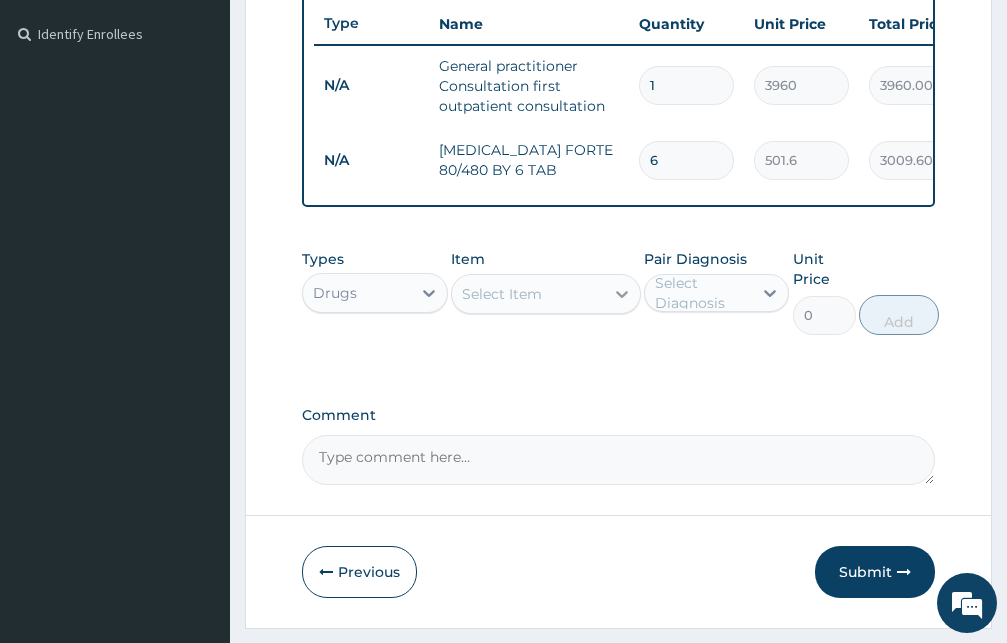 click 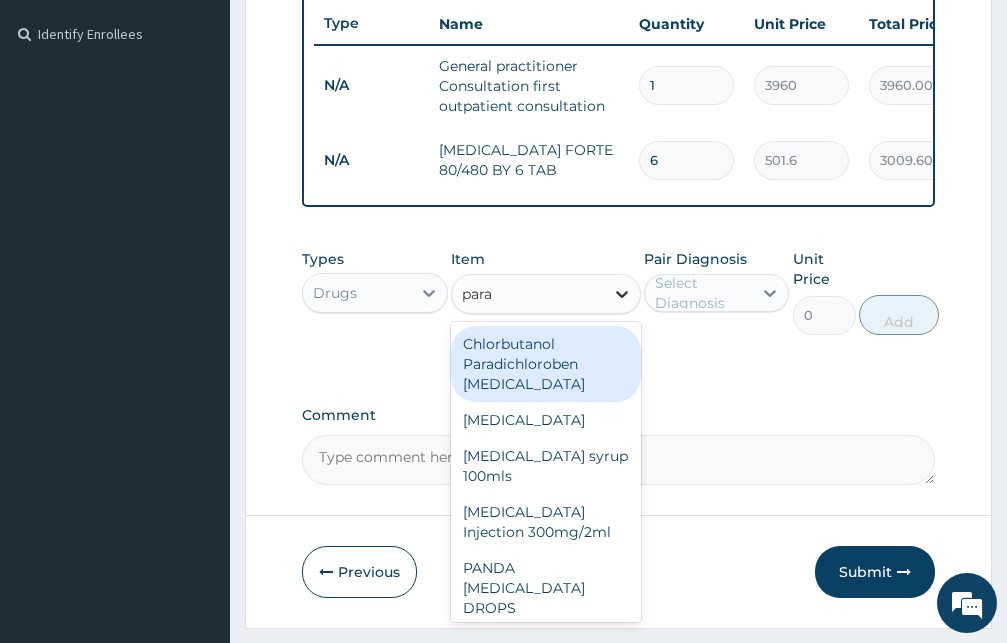 type on "parac" 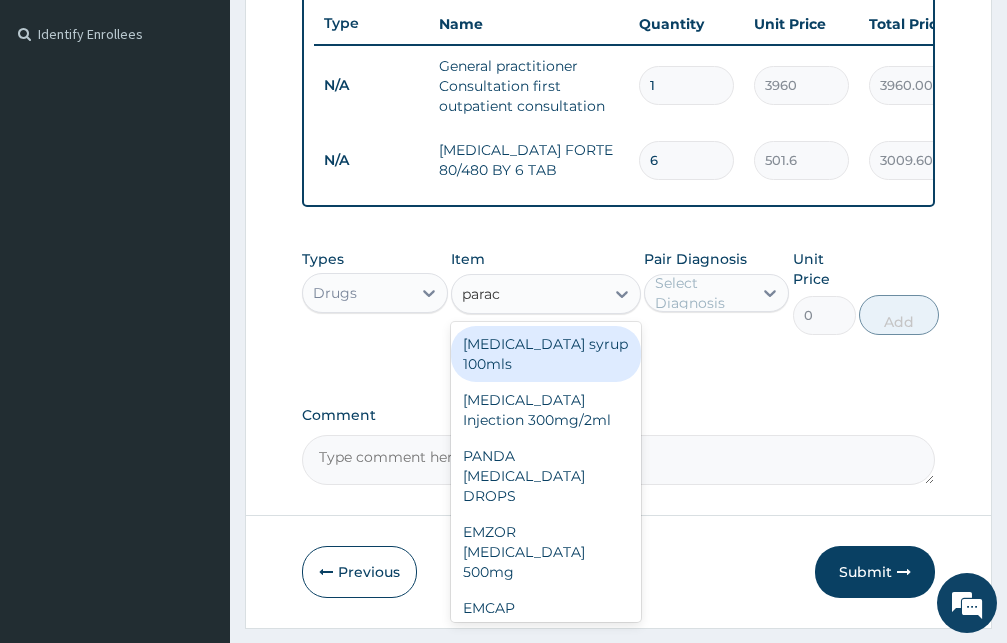 scroll, scrollTop: 48, scrollLeft: 0, axis: vertical 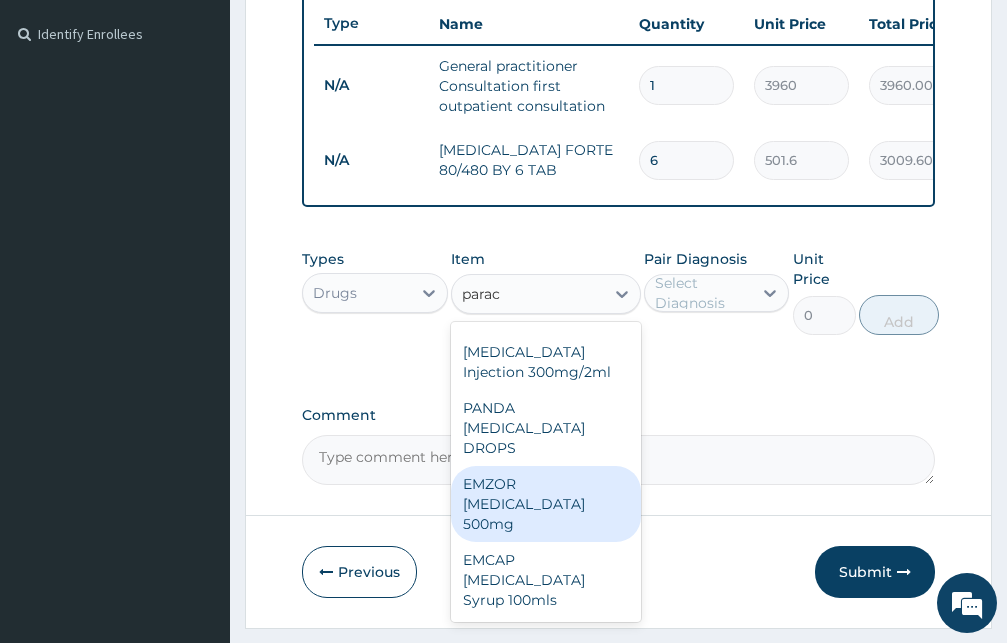 click on "EMZOR PARACETAMOL 500mg" at bounding box center (546, 504) 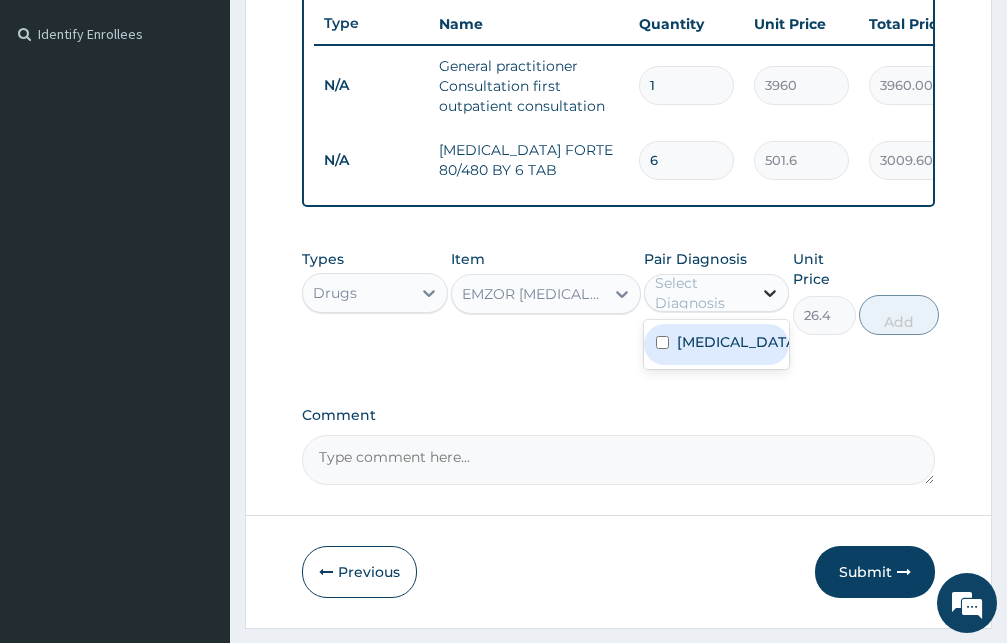 click 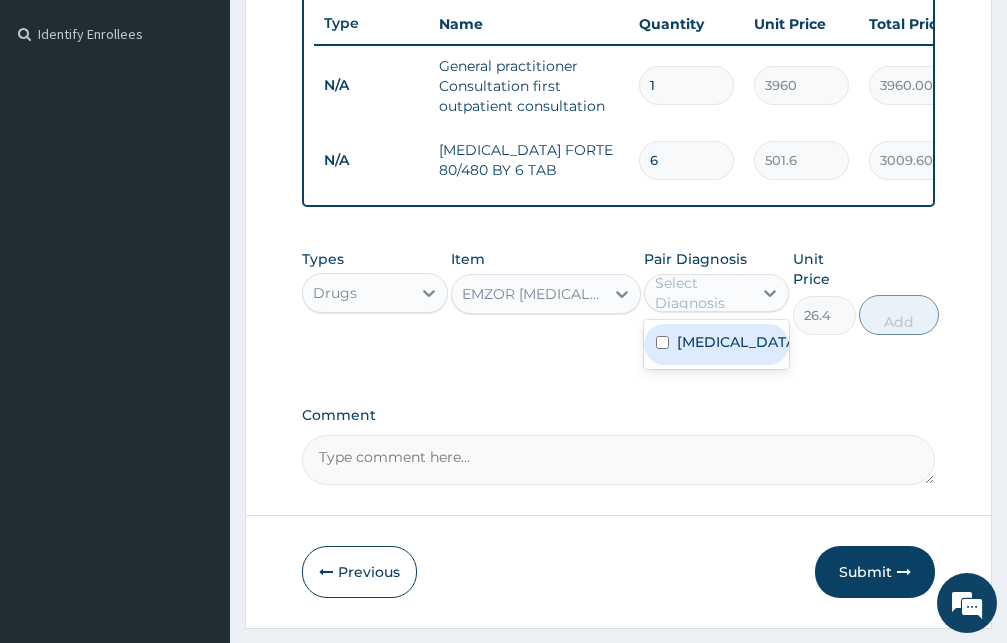 drag, startPoint x: 663, startPoint y: 371, endPoint x: 690, endPoint y: 354, distance: 31.906113 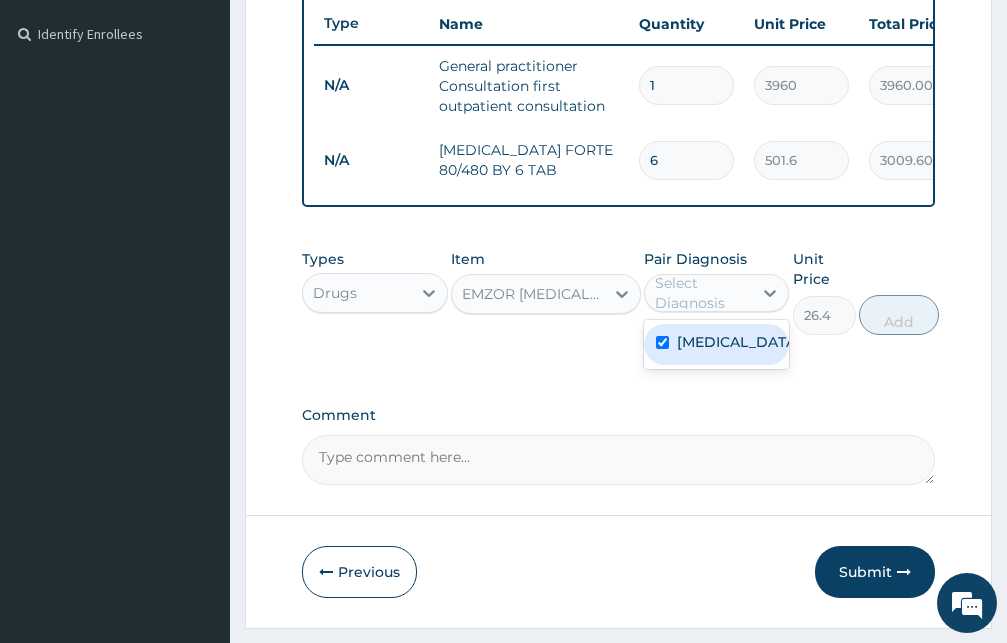 checkbox on "true" 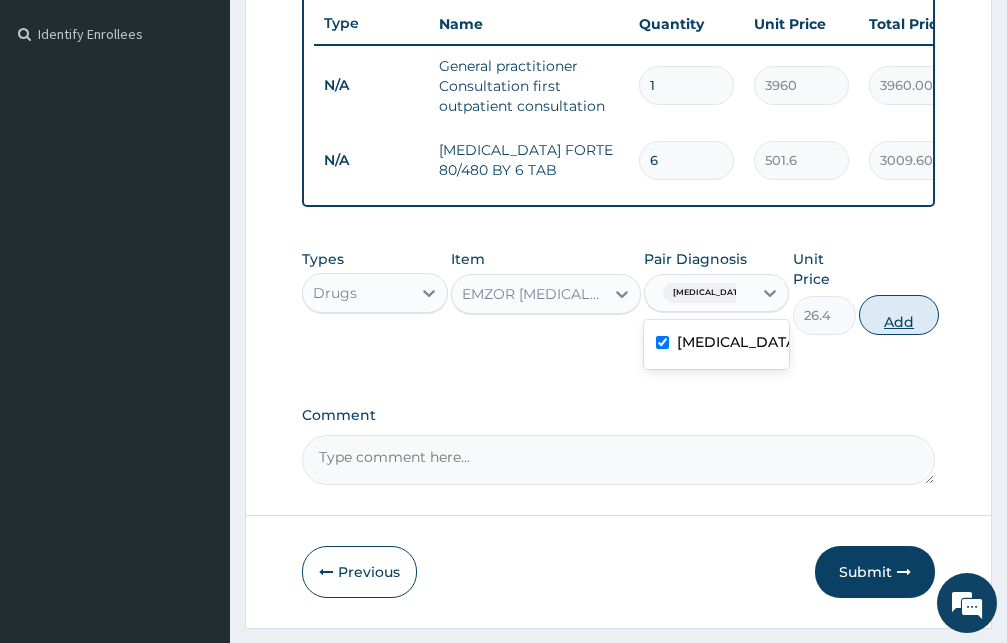 click on "Add" at bounding box center (899, 315) 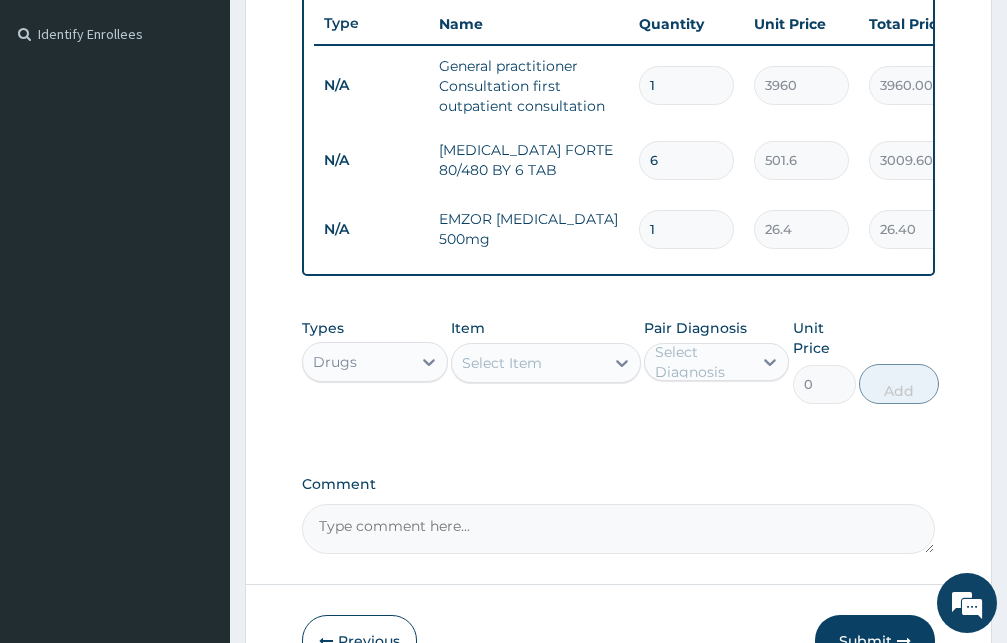 type 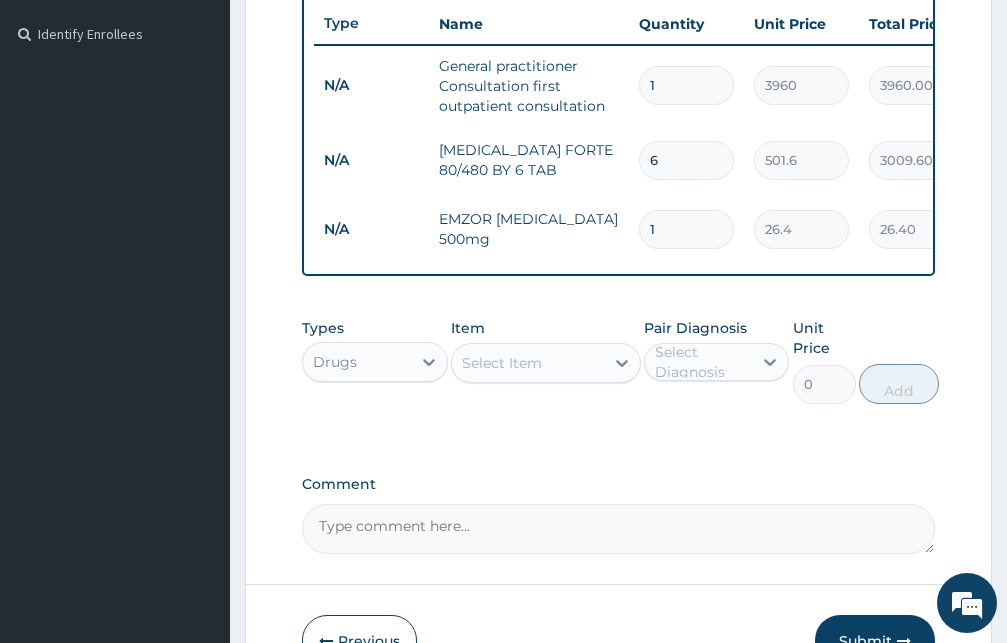 type on "0.00" 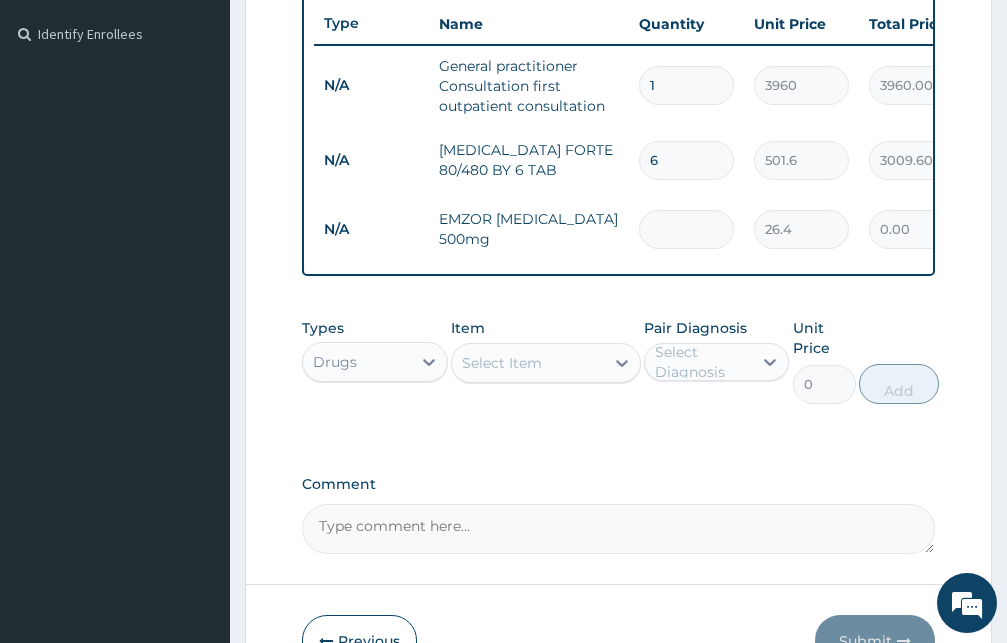 type on "2" 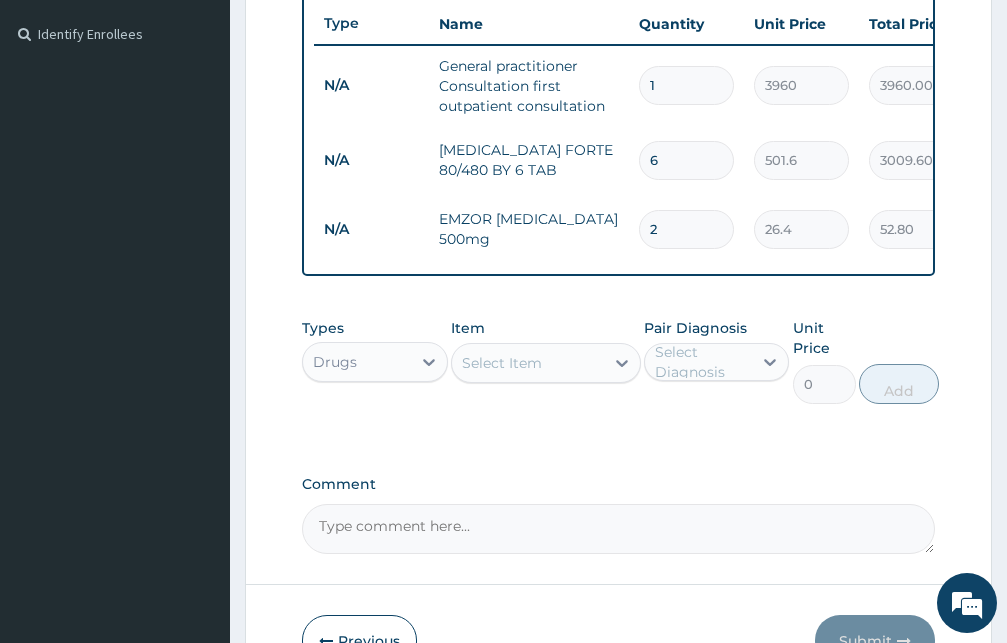 type on "24" 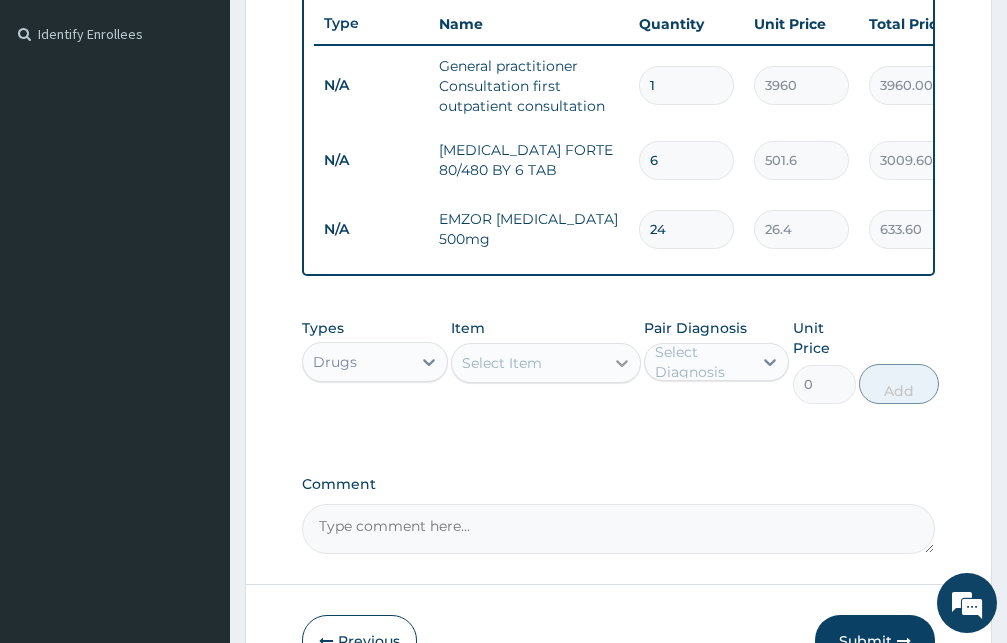 type on "24" 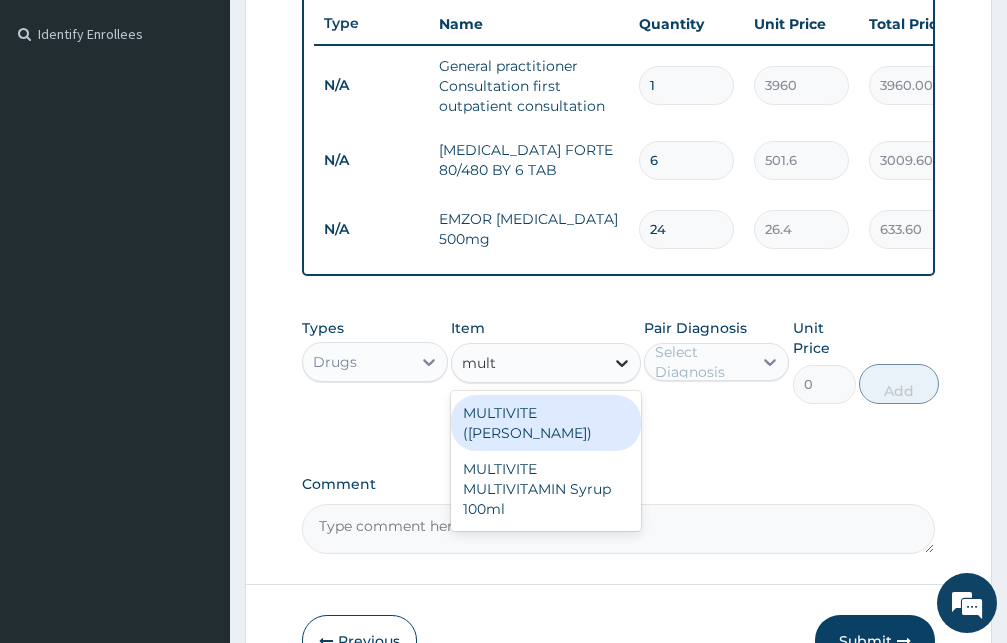 type on "multi" 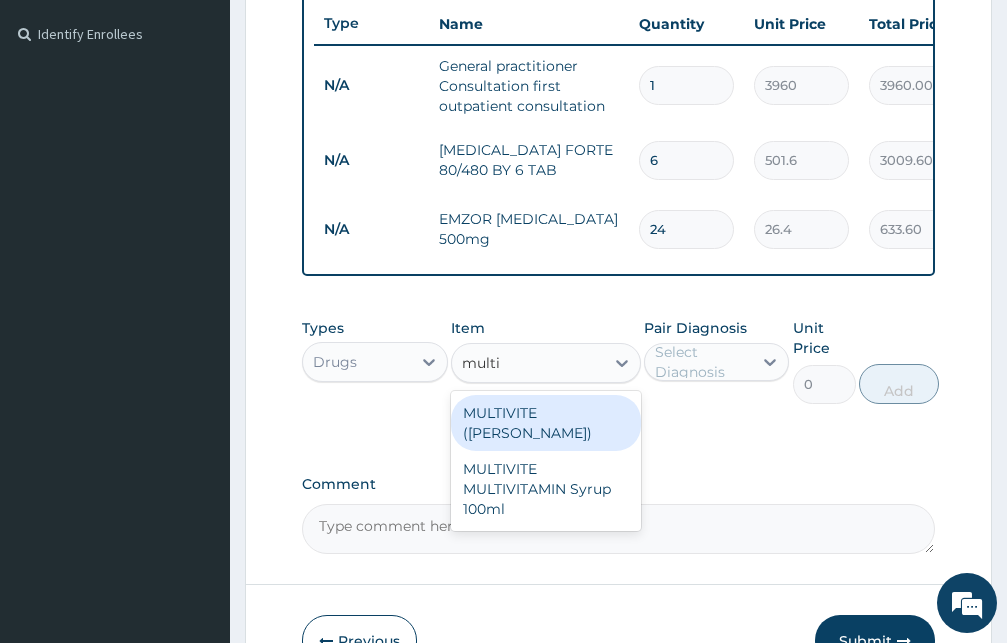 click on "MULTIVITE (EVANS)" at bounding box center (546, 423) 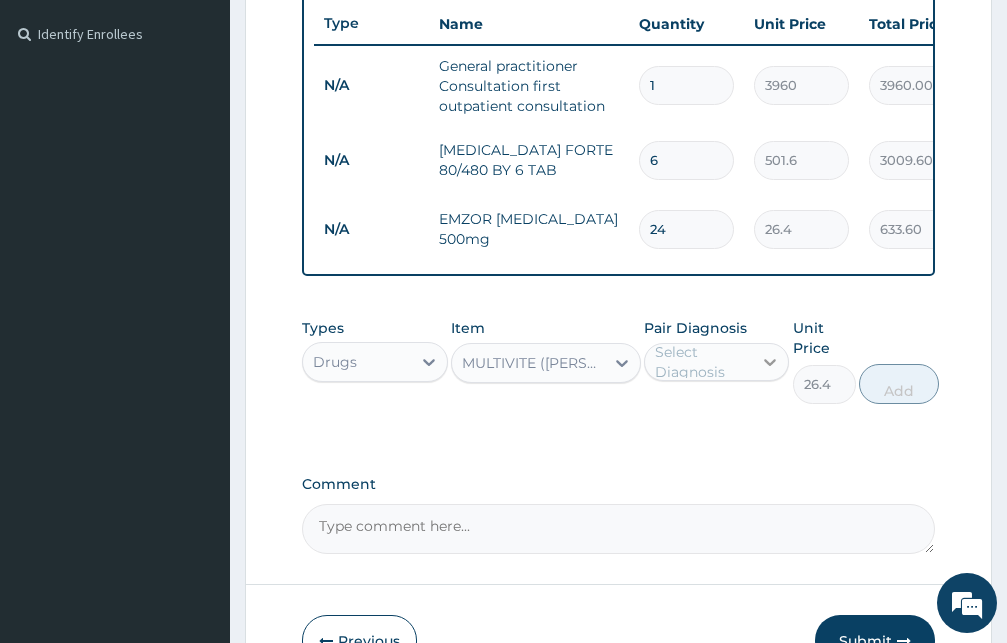 click 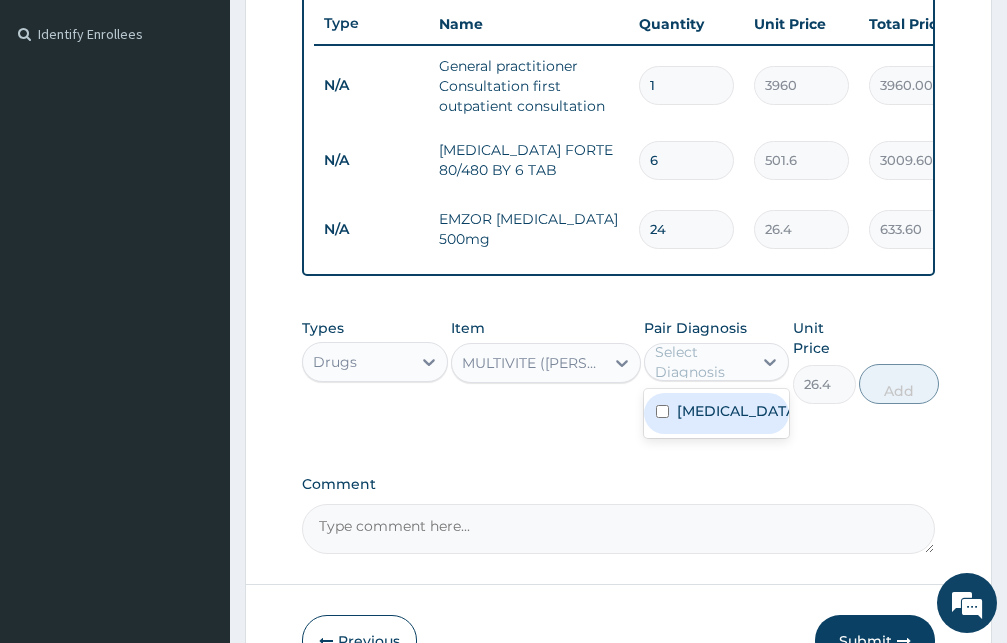 click on "Falciparum malaria" at bounding box center [717, 413] 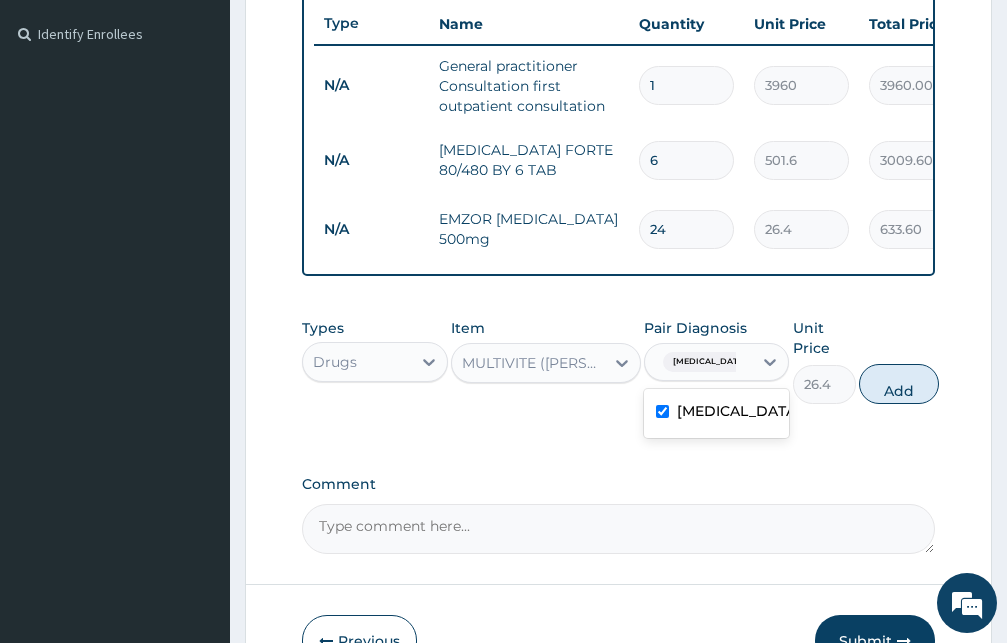 checkbox on "true" 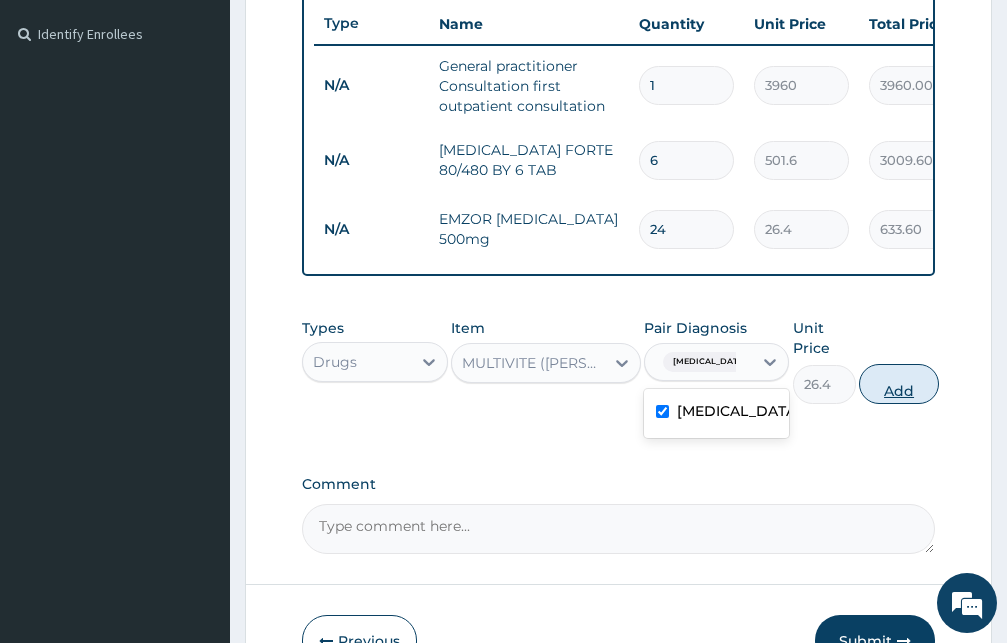 click on "Add" at bounding box center (899, 384) 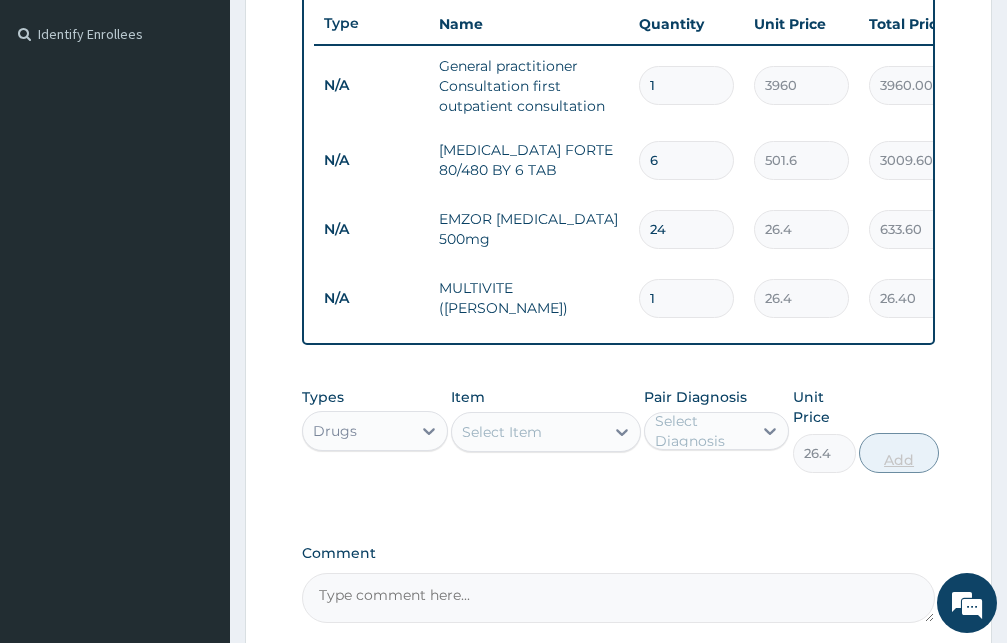 type on "0" 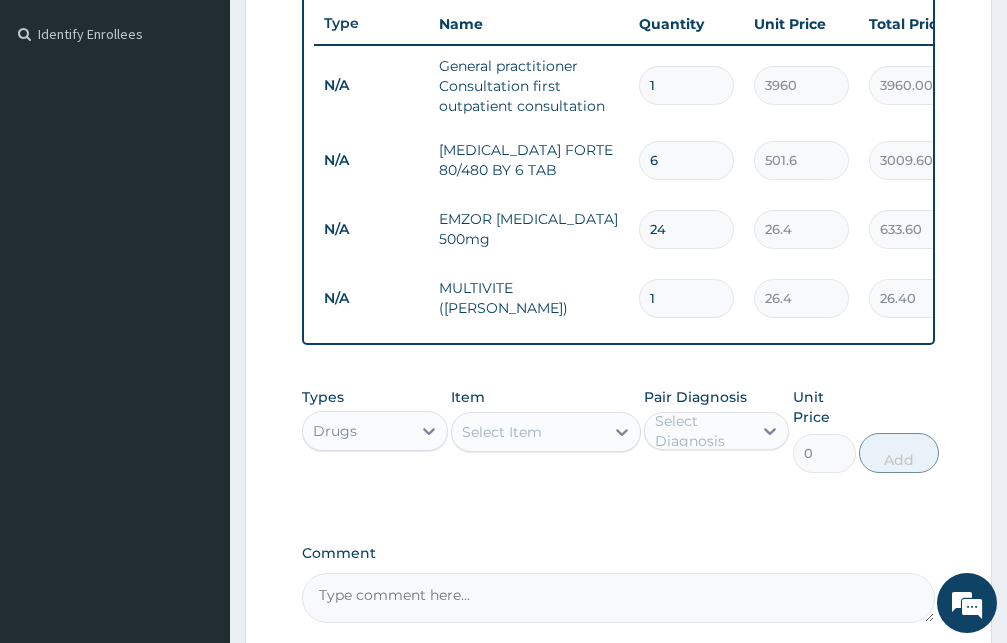 type on "14" 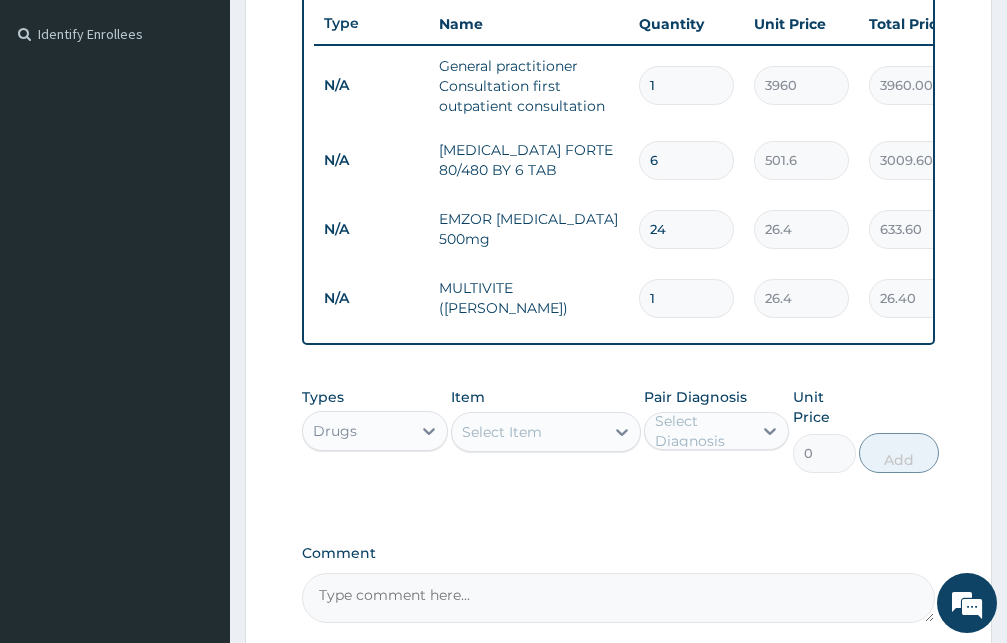 type on "369.60" 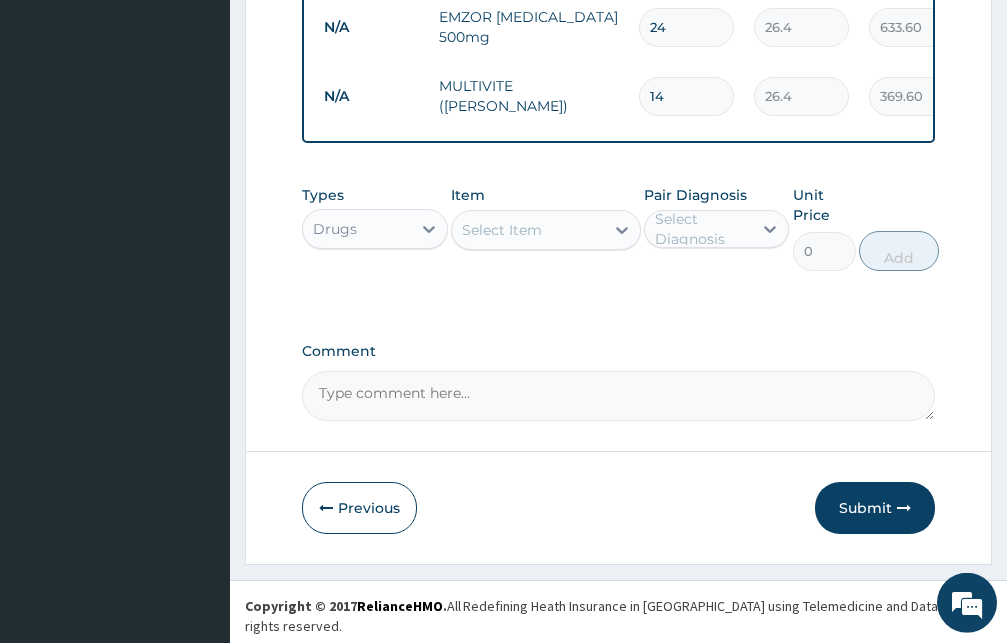 scroll, scrollTop: 743, scrollLeft: 0, axis: vertical 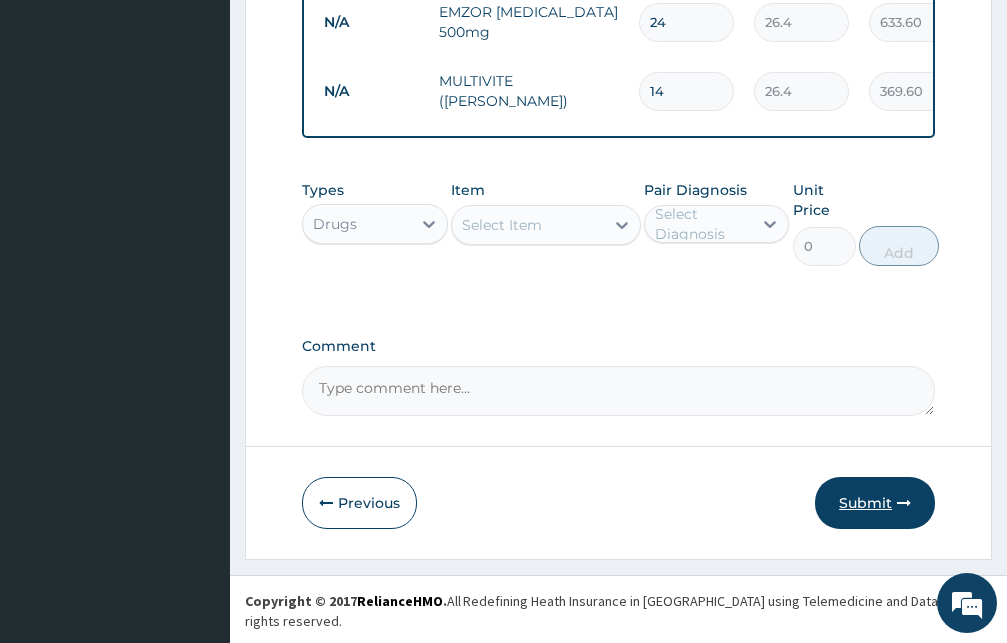 type on "14" 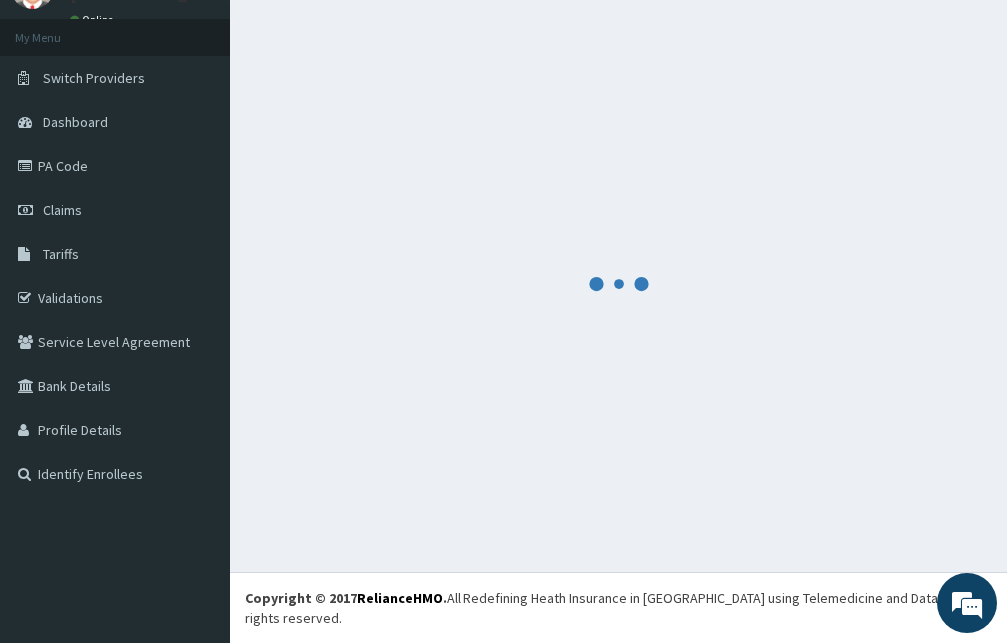 scroll, scrollTop: 76, scrollLeft: 0, axis: vertical 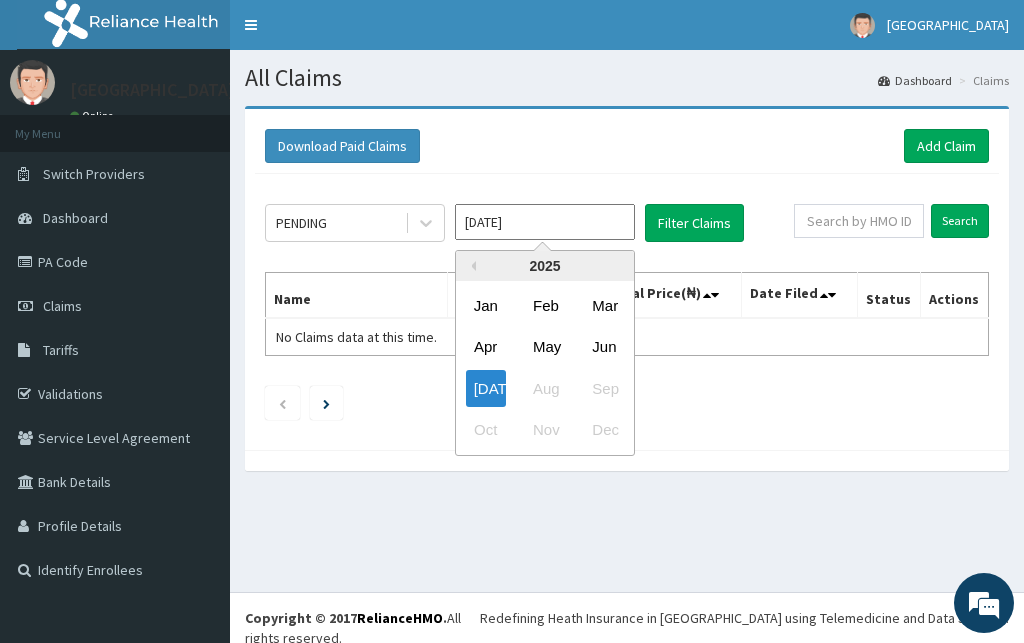 click on "Jul 2025" at bounding box center (545, 222) 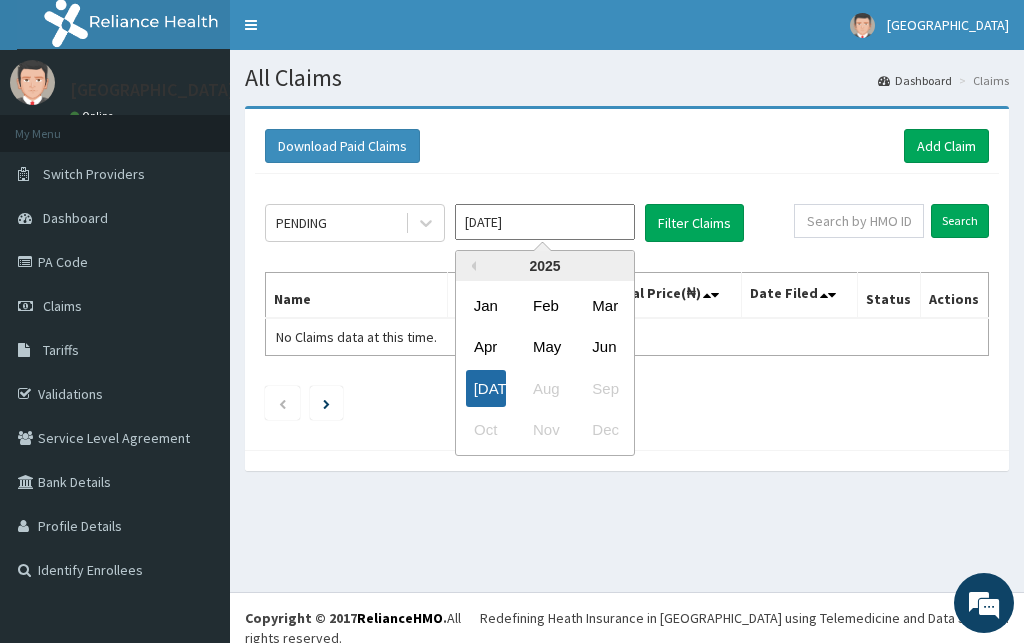 click on "Jul" at bounding box center (486, 388) 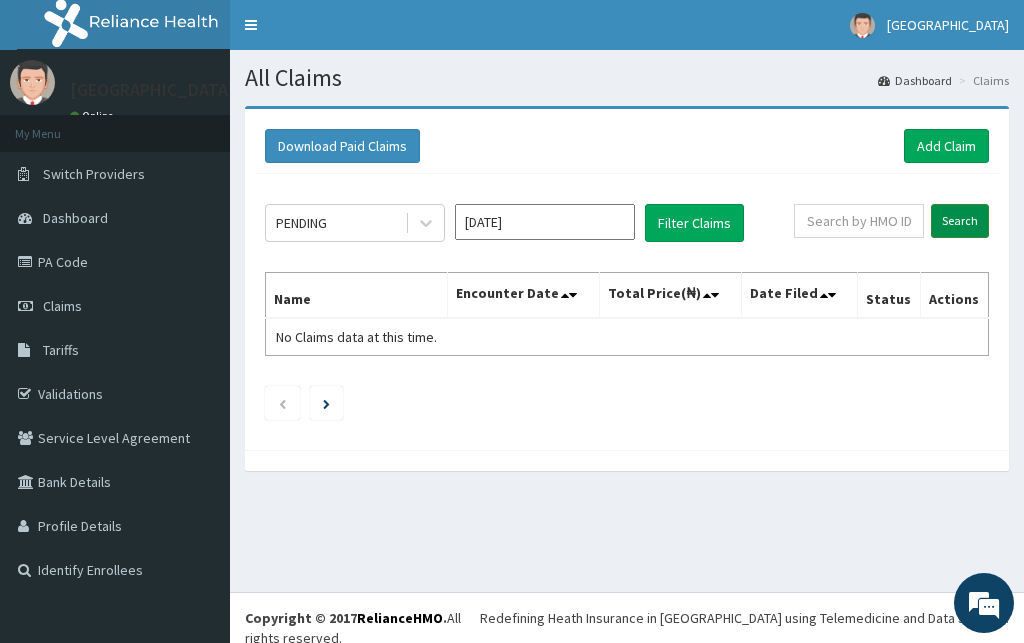 click on "Search" at bounding box center [960, 221] 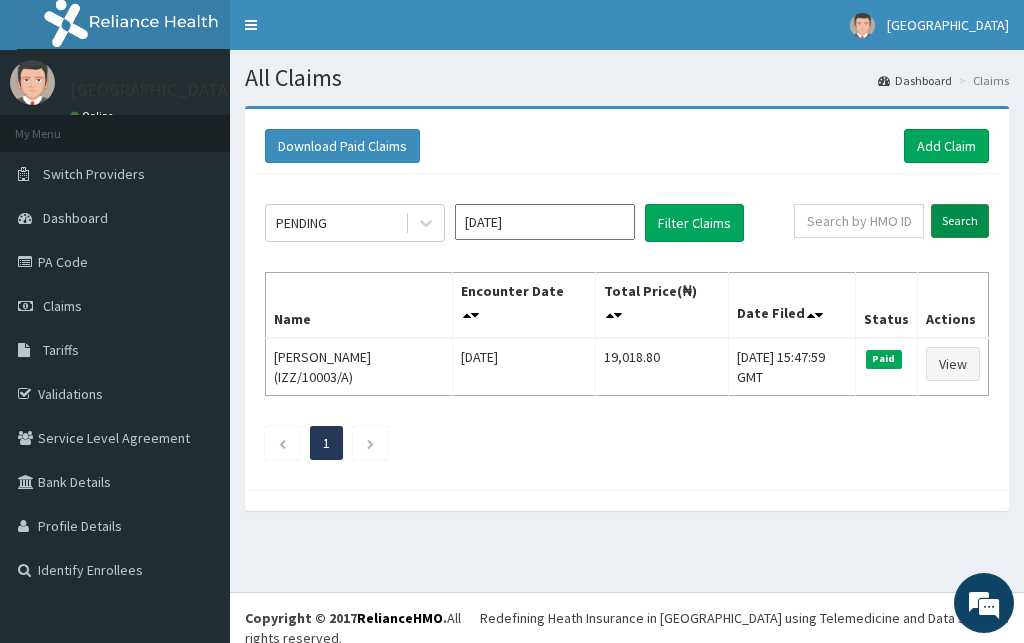 scroll, scrollTop: 0, scrollLeft: 0, axis: both 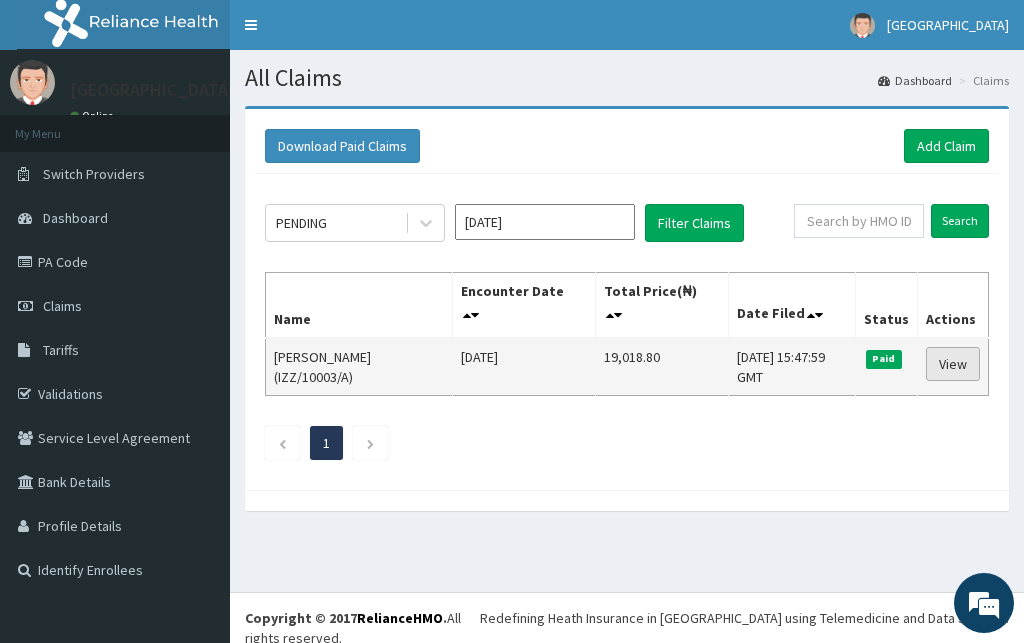 click on "View" at bounding box center [953, 364] 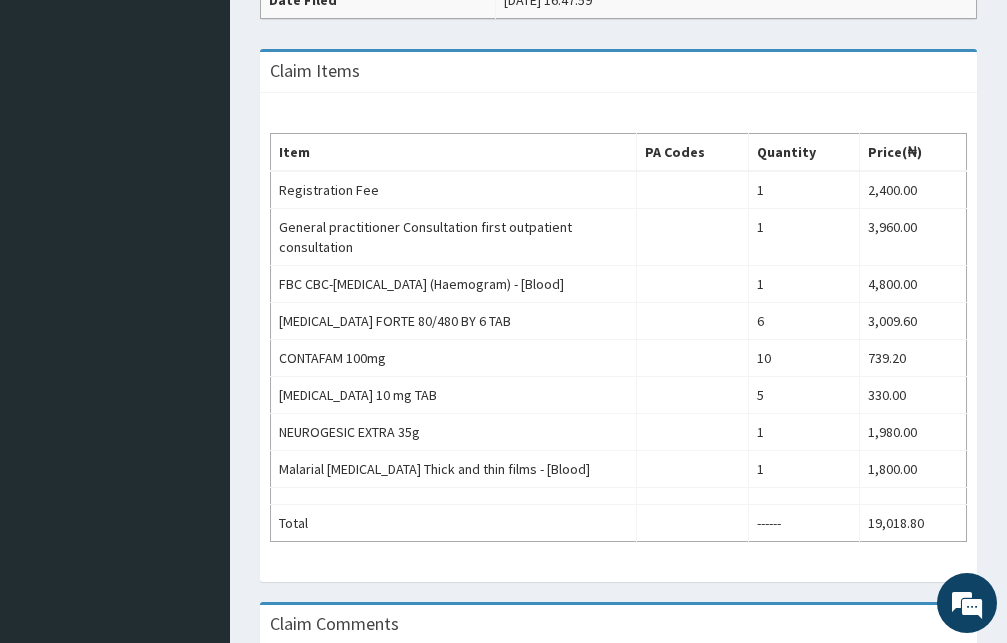 scroll, scrollTop: 102, scrollLeft: 0, axis: vertical 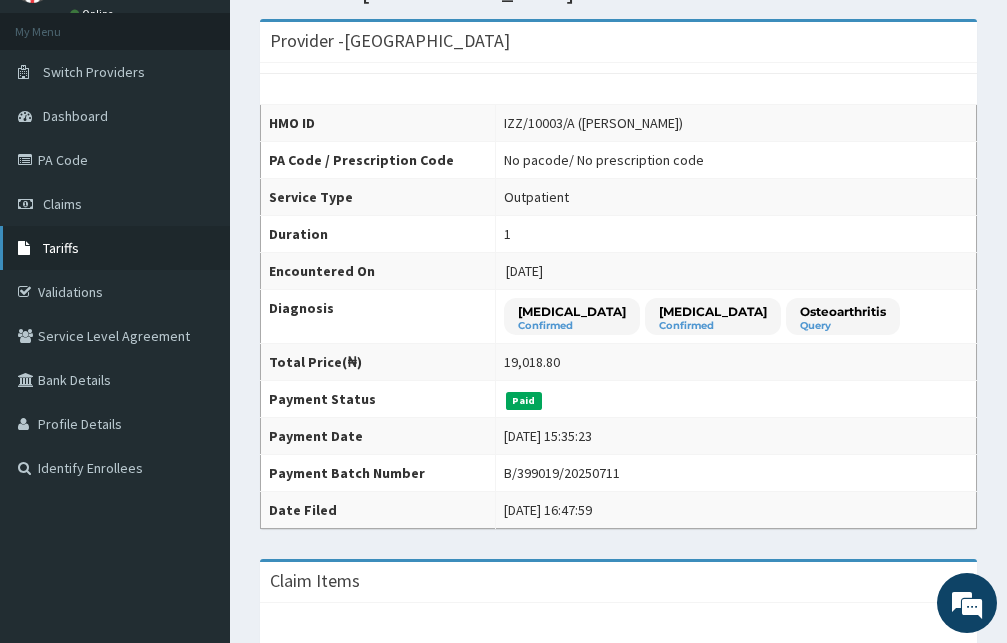 click on "Tariffs" at bounding box center (115, 248) 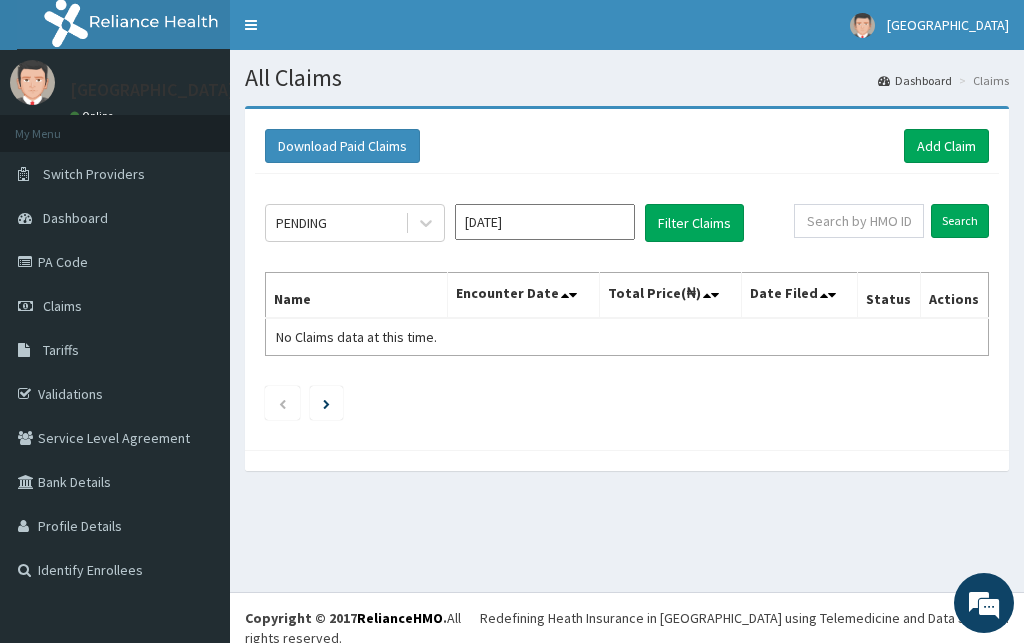 scroll, scrollTop: 0, scrollLeft: 0, axis: both 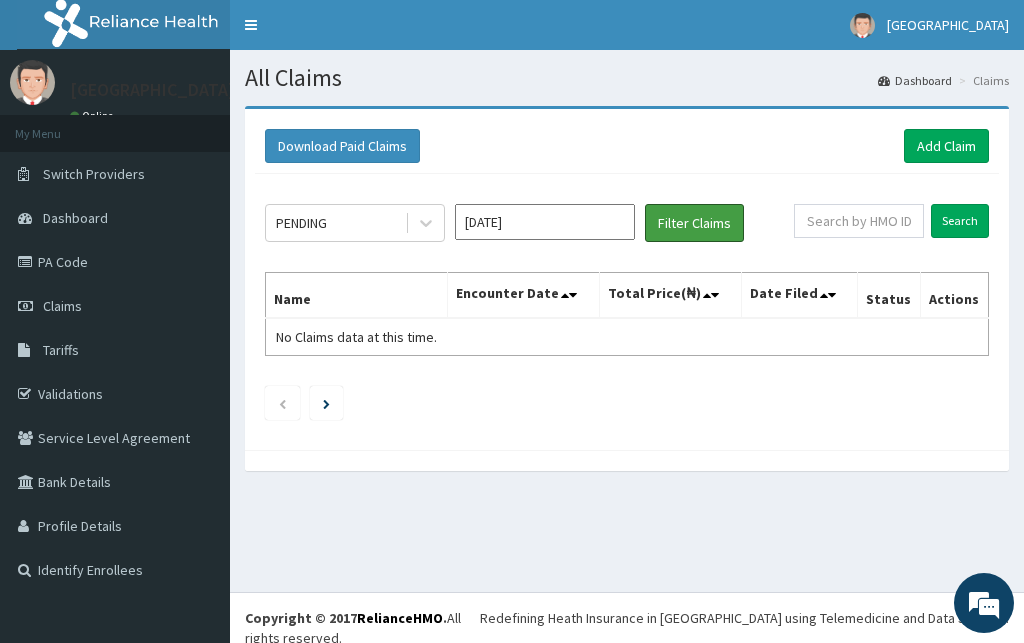 click on "Filter Claims" at bounding box center (694, 223) 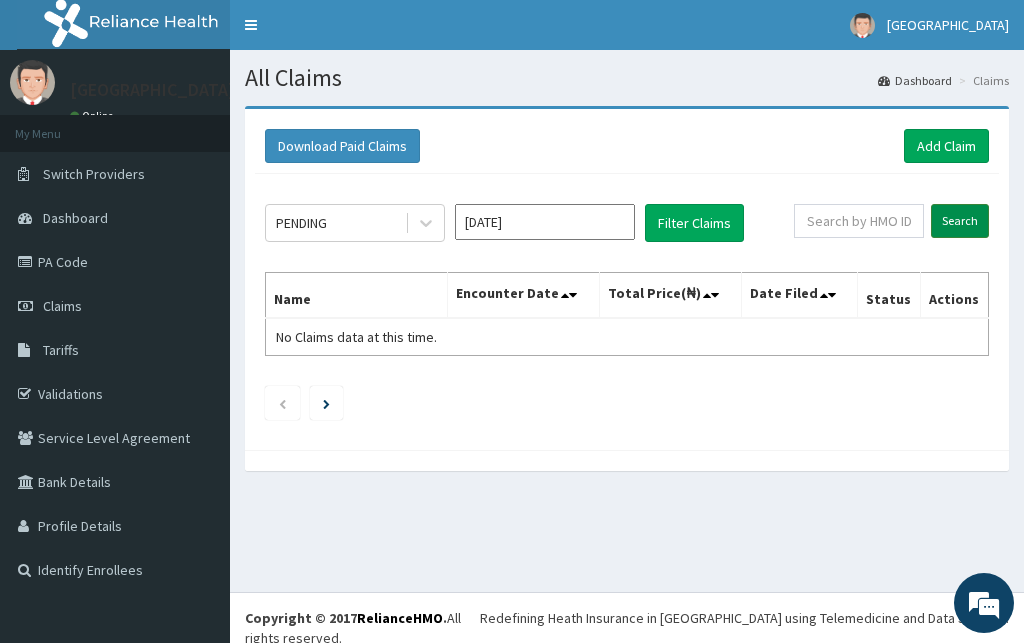 click on "Search" at bounding box center [960, 221] 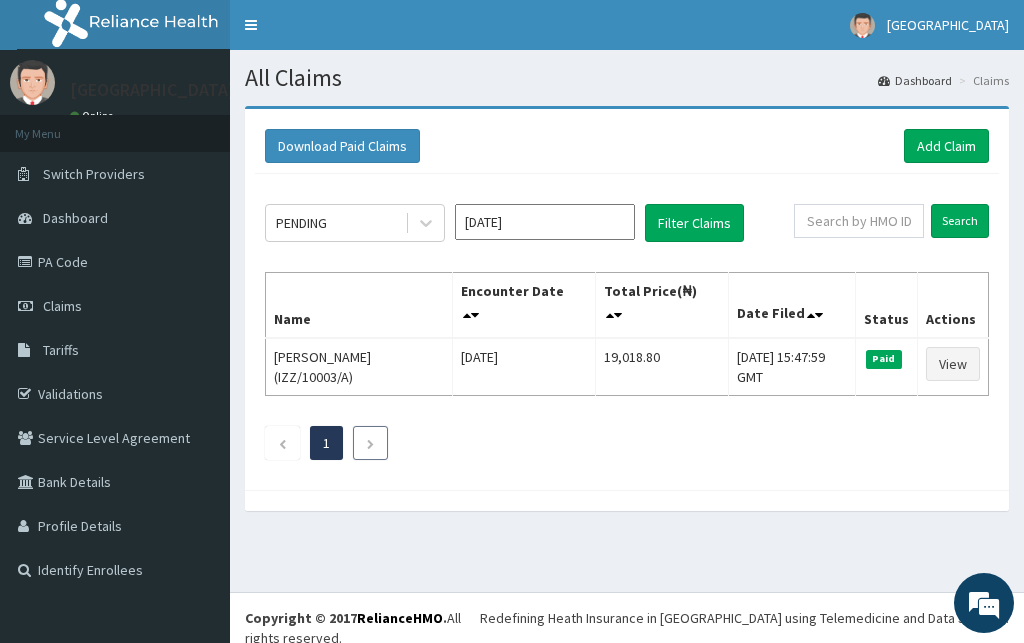 click at bounding box center (370, 444) 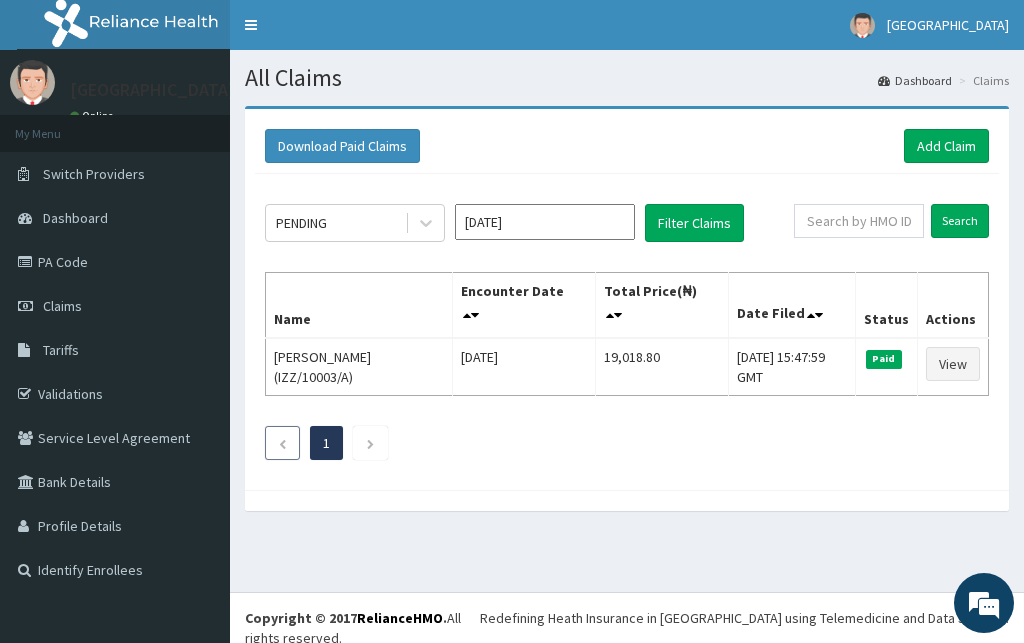 click at bounding box center [282, 444] 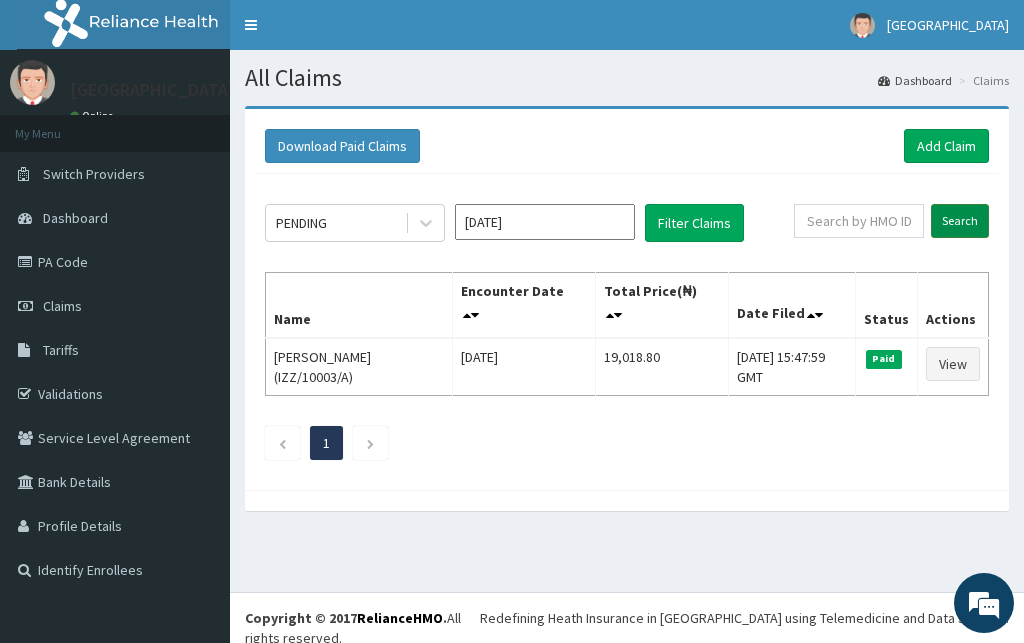 click on "Search" at bounding box center (960, 221) 